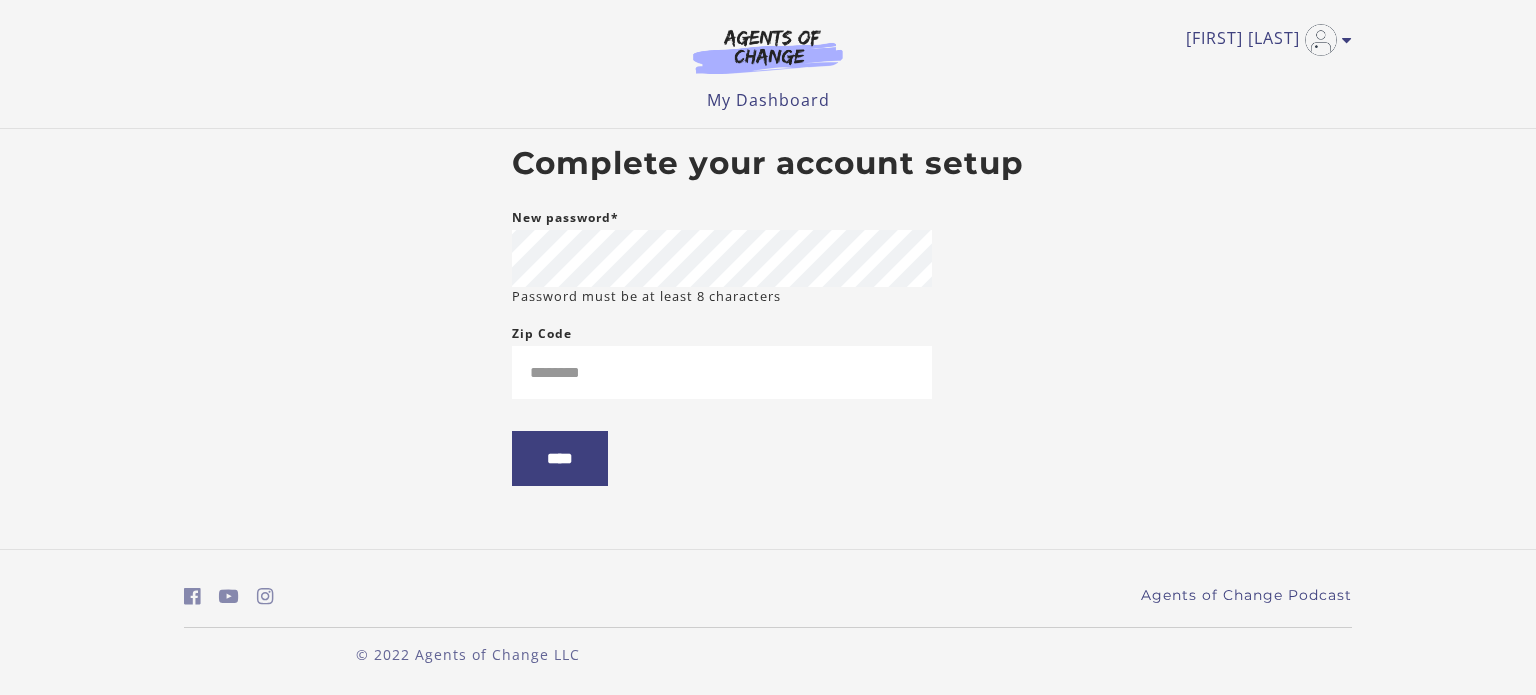 scroll, scrollTop: 0, scrollLeft: 0, axis: both 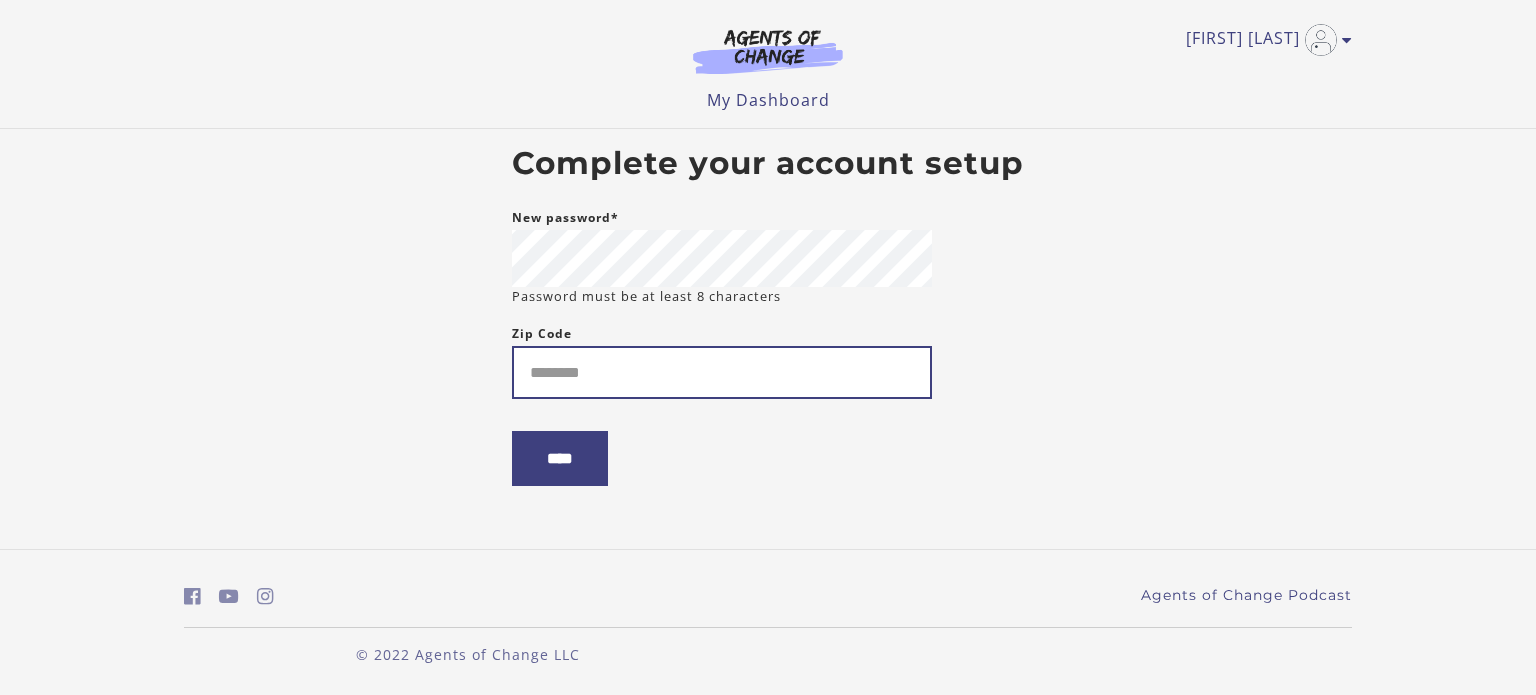 click on "Zip Code" at bounding box center [722, 372] 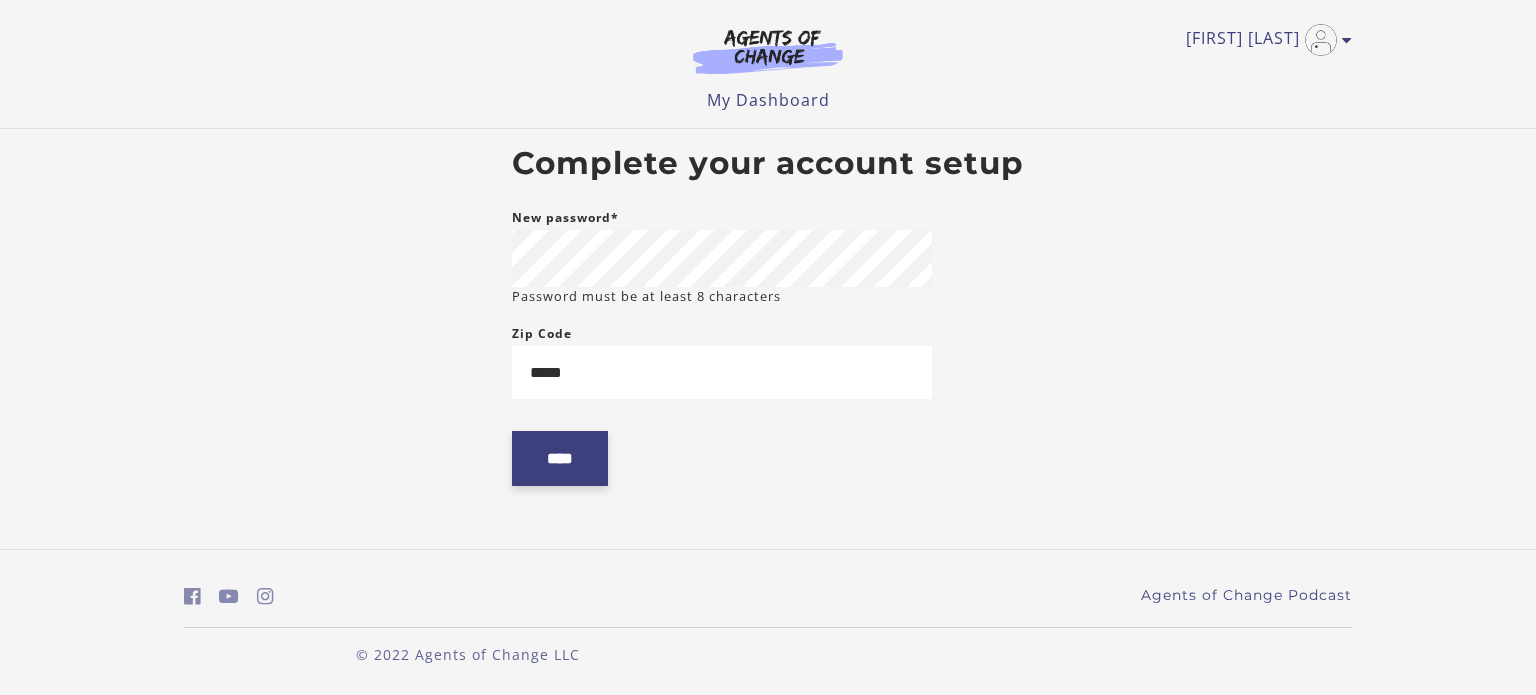 click on "****" at bounding box center (560, 458) 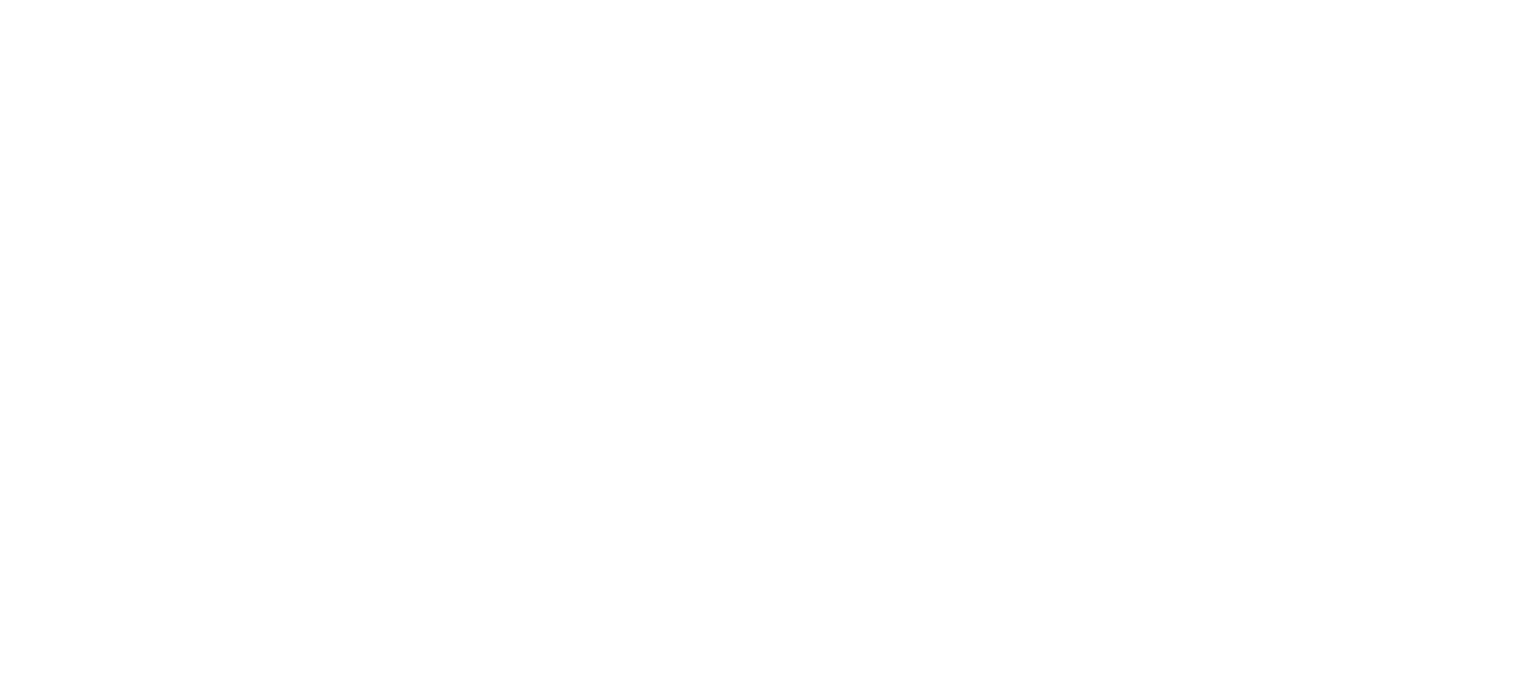 scroll, scrollTop: 0, scrollLeft: 0, axis: both 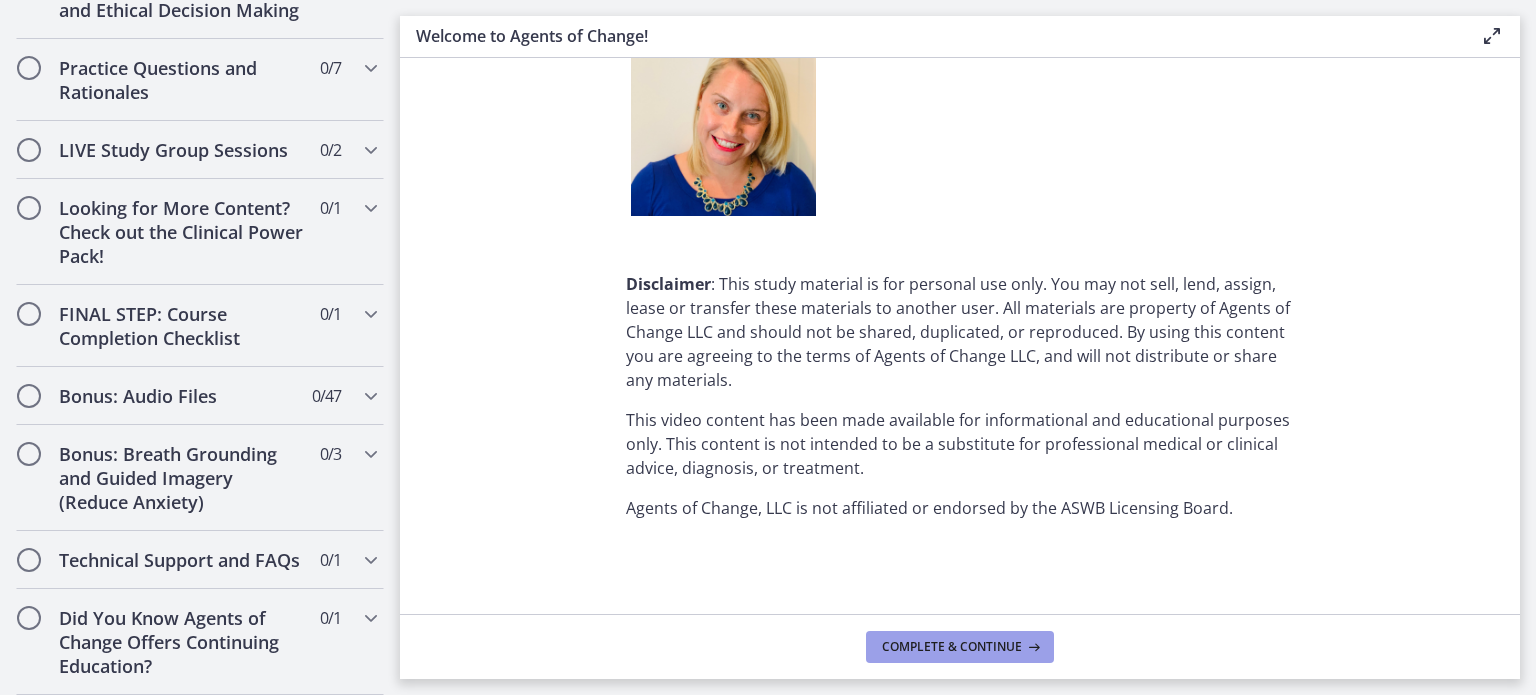 click on "Complete & continue" at bounding box center (952, 647) 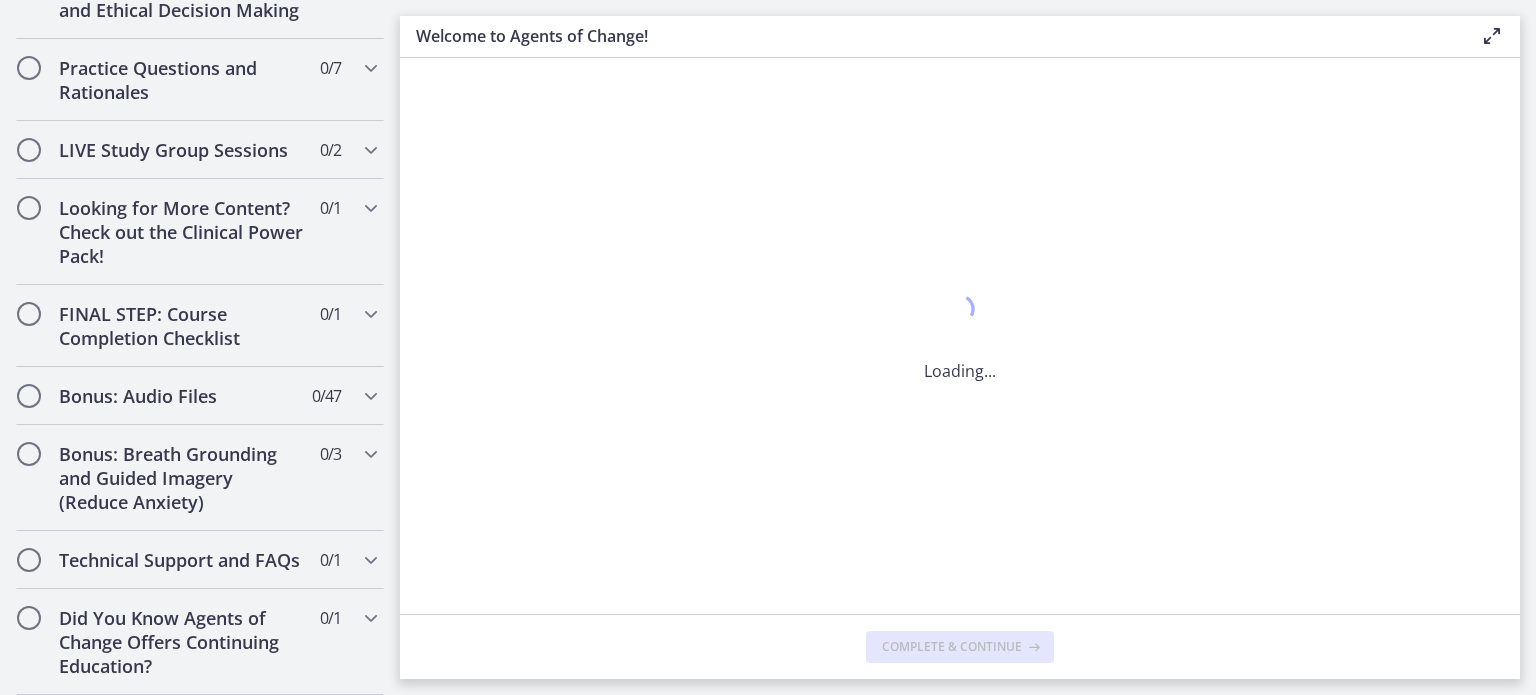 scroll, scrollTop: 0, scrollLeft: 0, axis: both 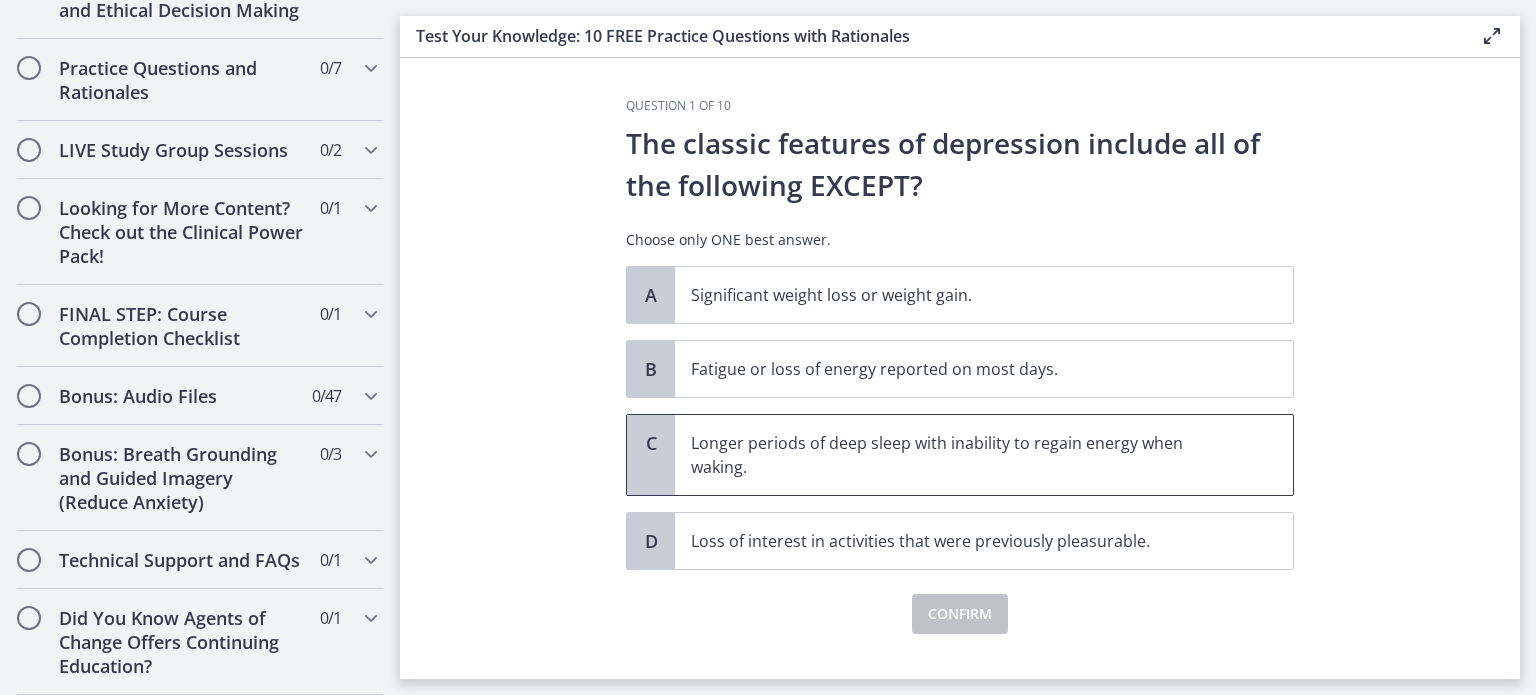 click on "C" at bounding box center (651, 443) 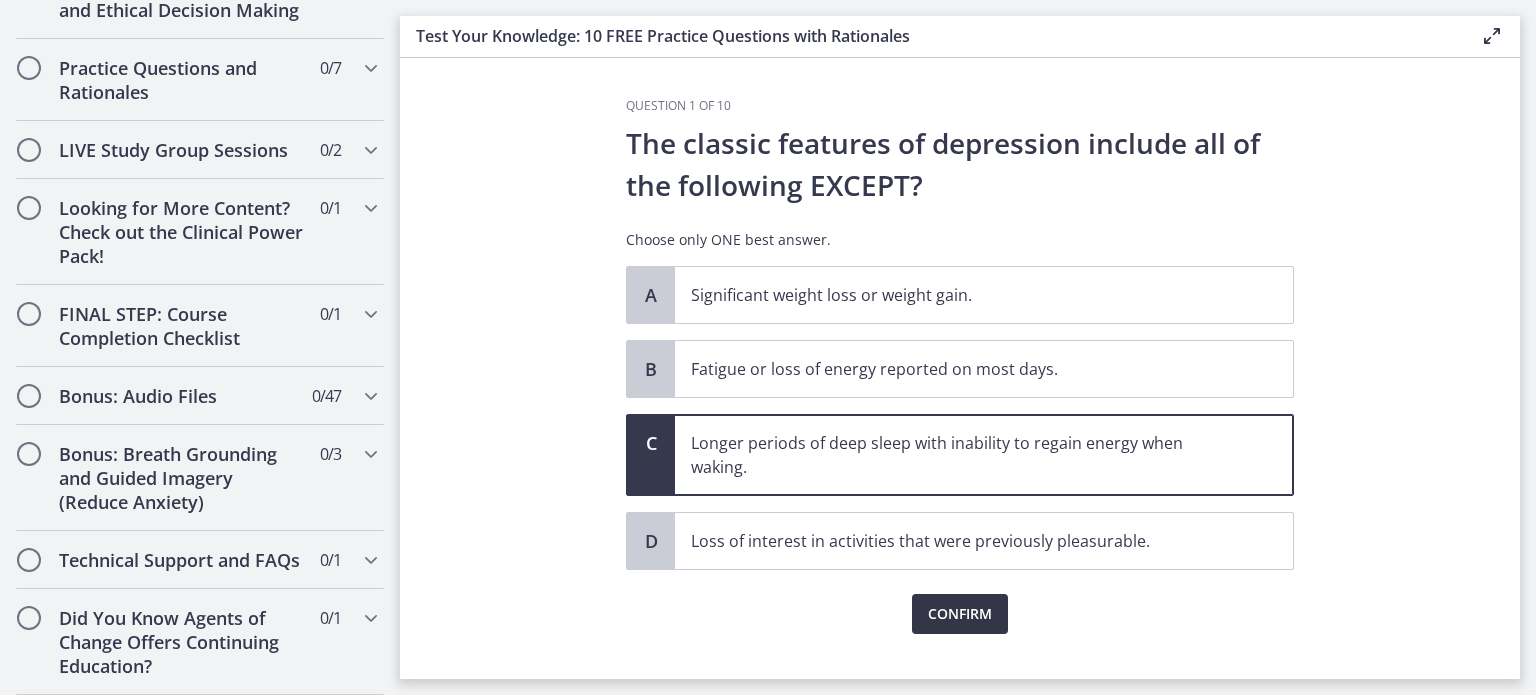 click on "Confirm" at bounding box center [960, 614] 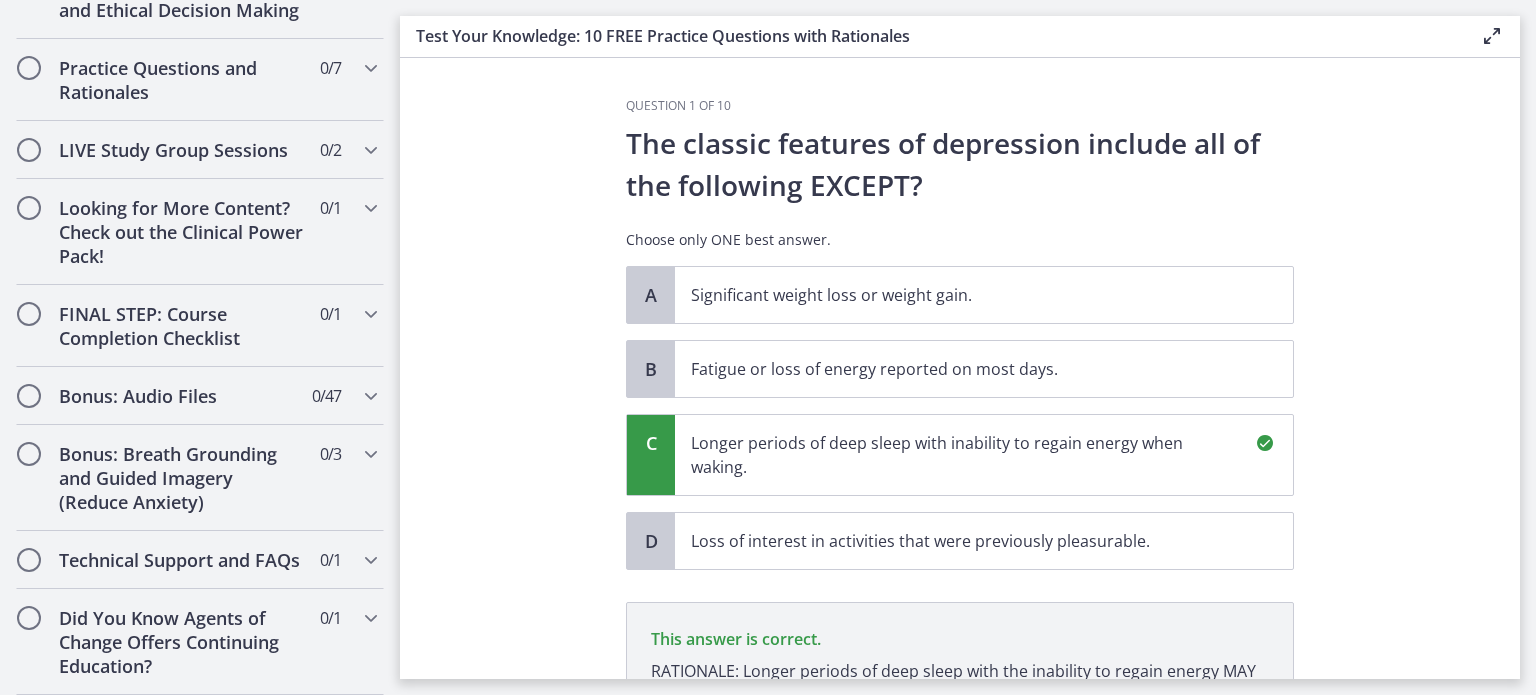 scroll, scrollTop: 266, scrollLeft: 0, axis: vertical 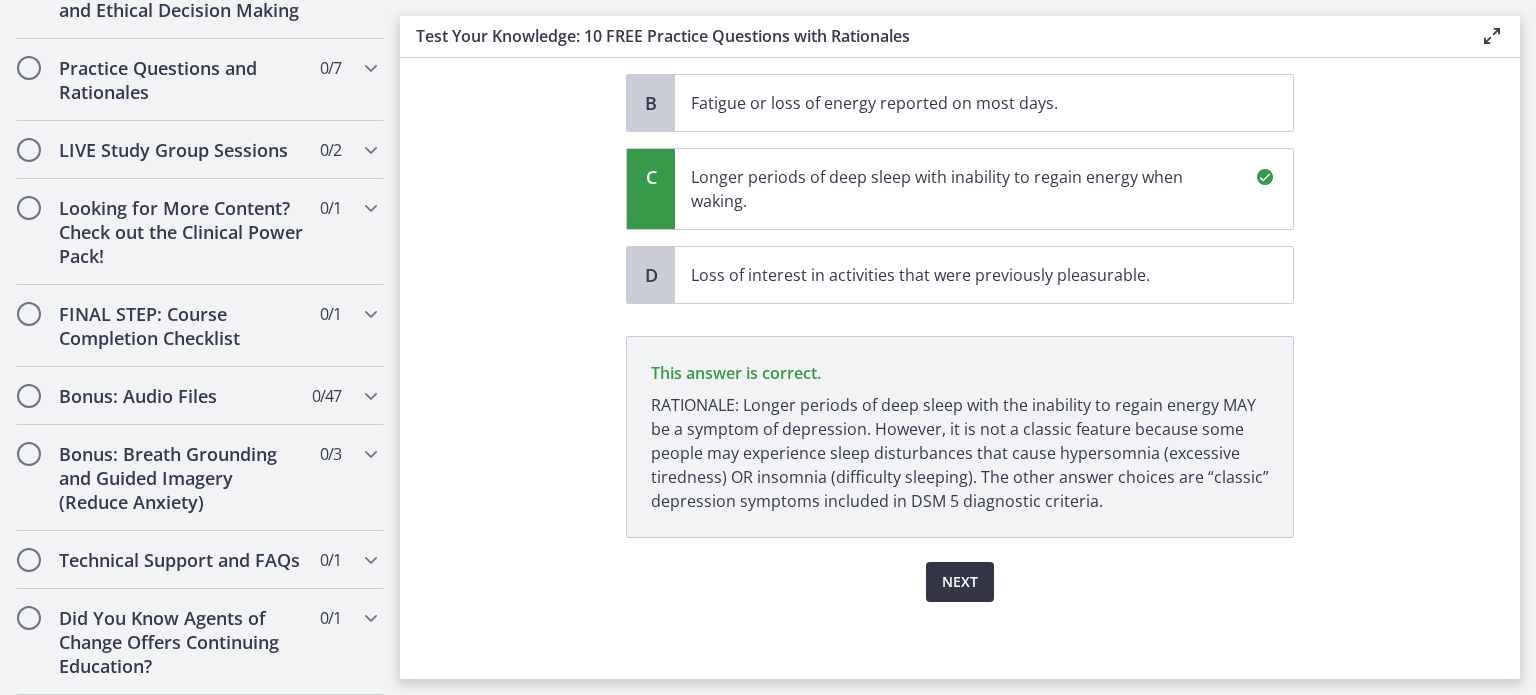 click on "Question   1   of   10
The classic features of depression include all of the following EXCEPT?
Choose only ONE best answer.
A
Significant weight loss or weight gain.
B
Fatigue or loss of energy reported on most days.
C
Longer periods of deep sleep with inability to regain energy when waking.
D
Loss of interest in activities that were previously pleasurable.
This answer is correct.
Next" 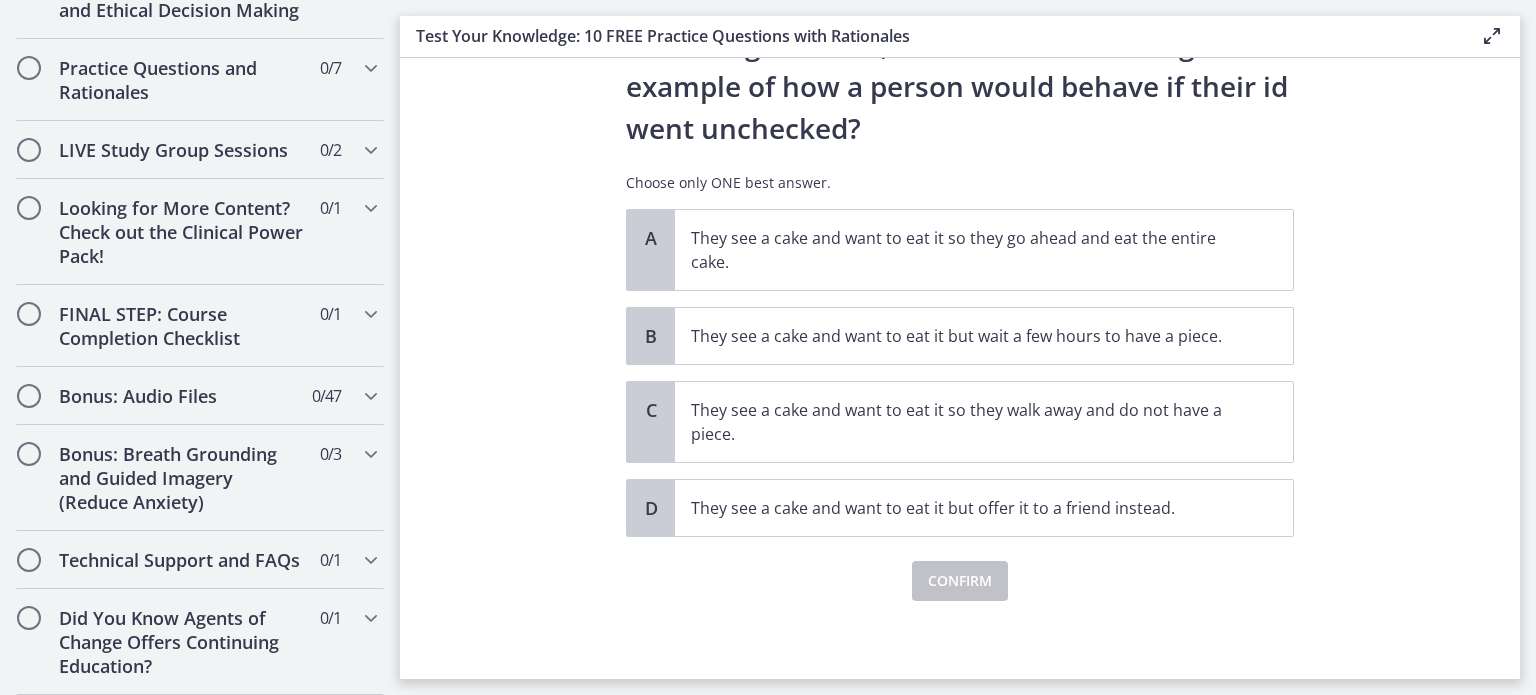 scroll, scrollTop: 79, scrollLeft: 0, axis: vertical 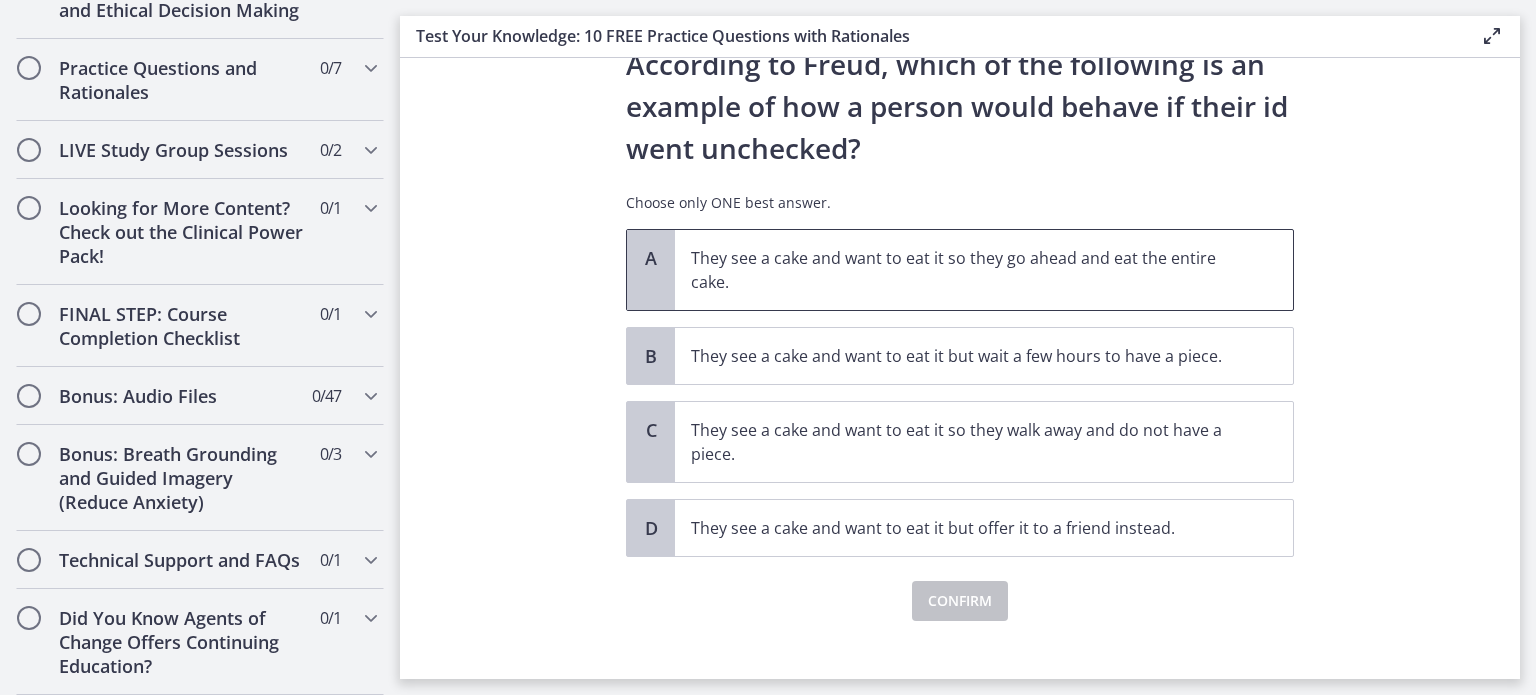 click on "They see a cake and want to eat it so they go ahead and eat the entire cake." at bounding box center (964, 270) 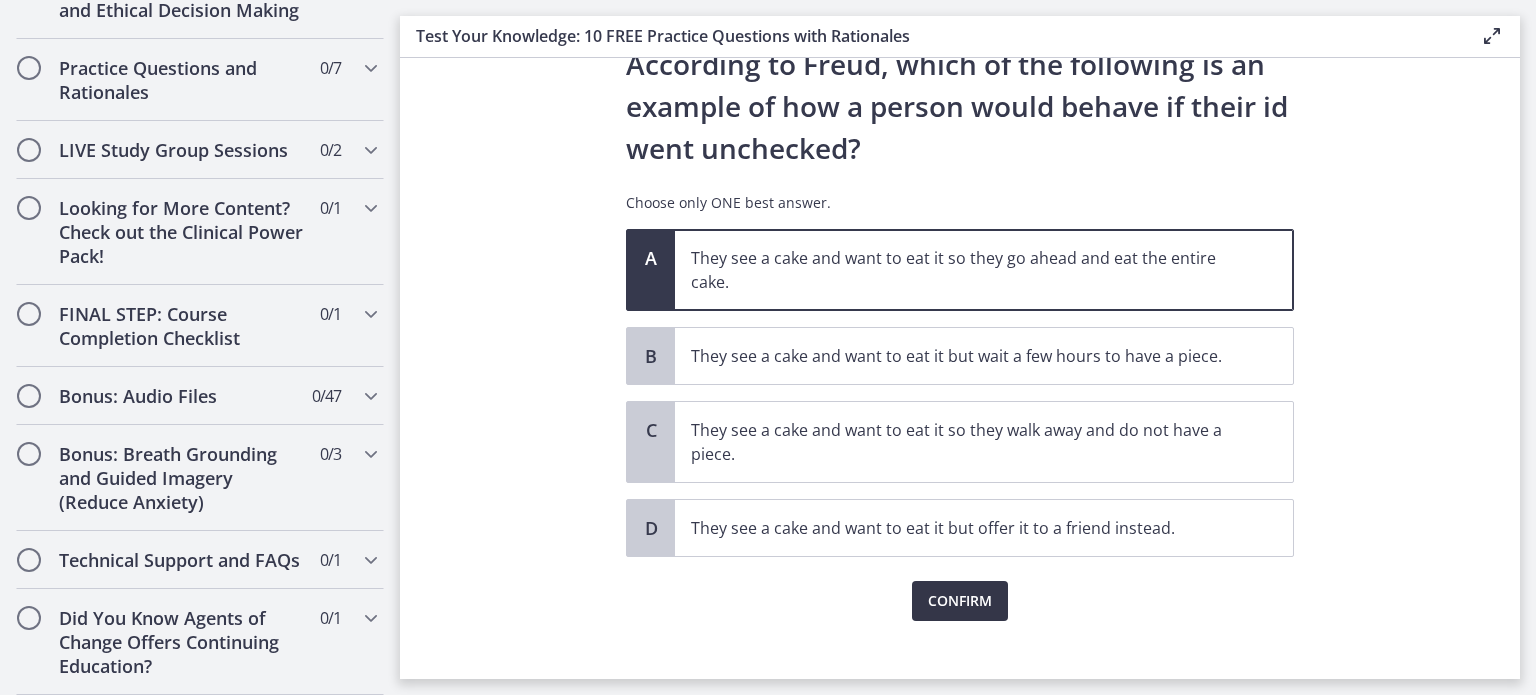 click on "Confirm" at bounding box center (960, 601) 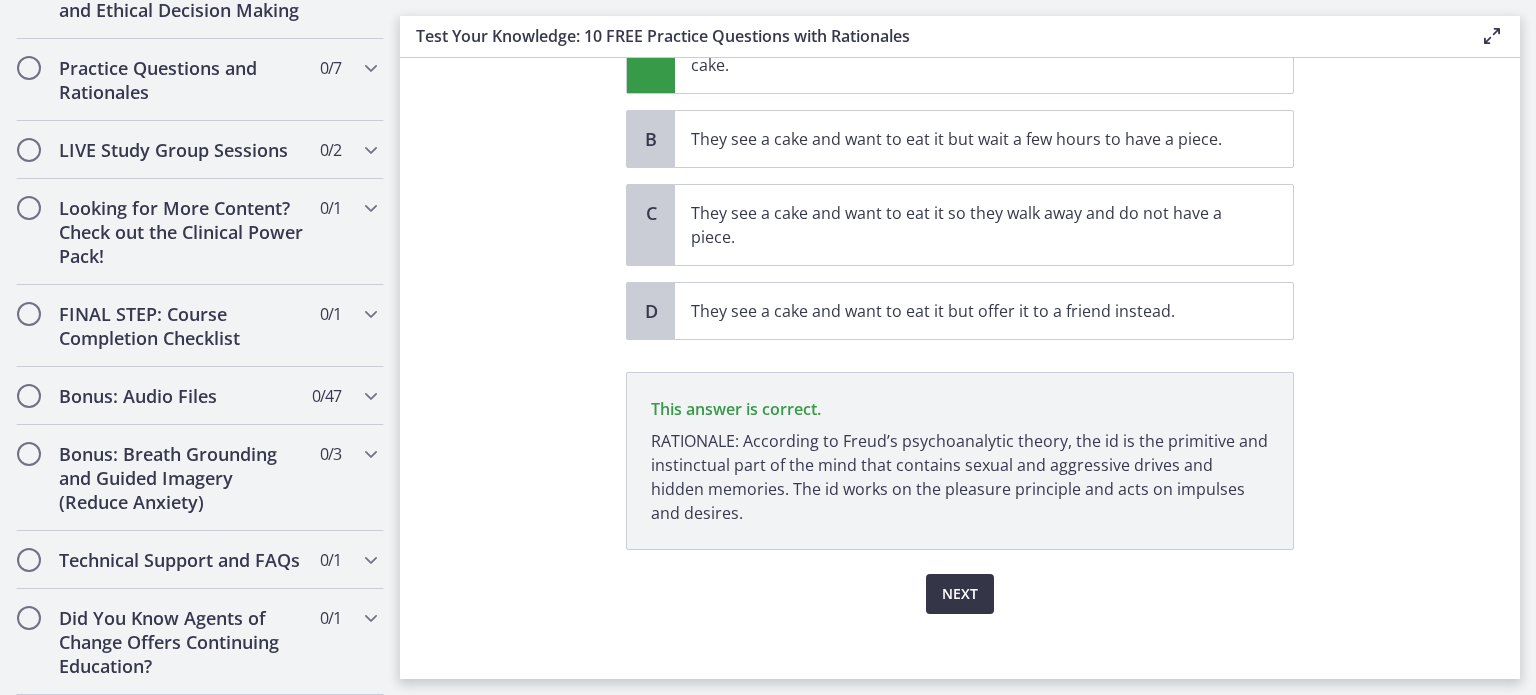 scroll, scrollTop: 308, scrollLeft: 0, axis: vertical 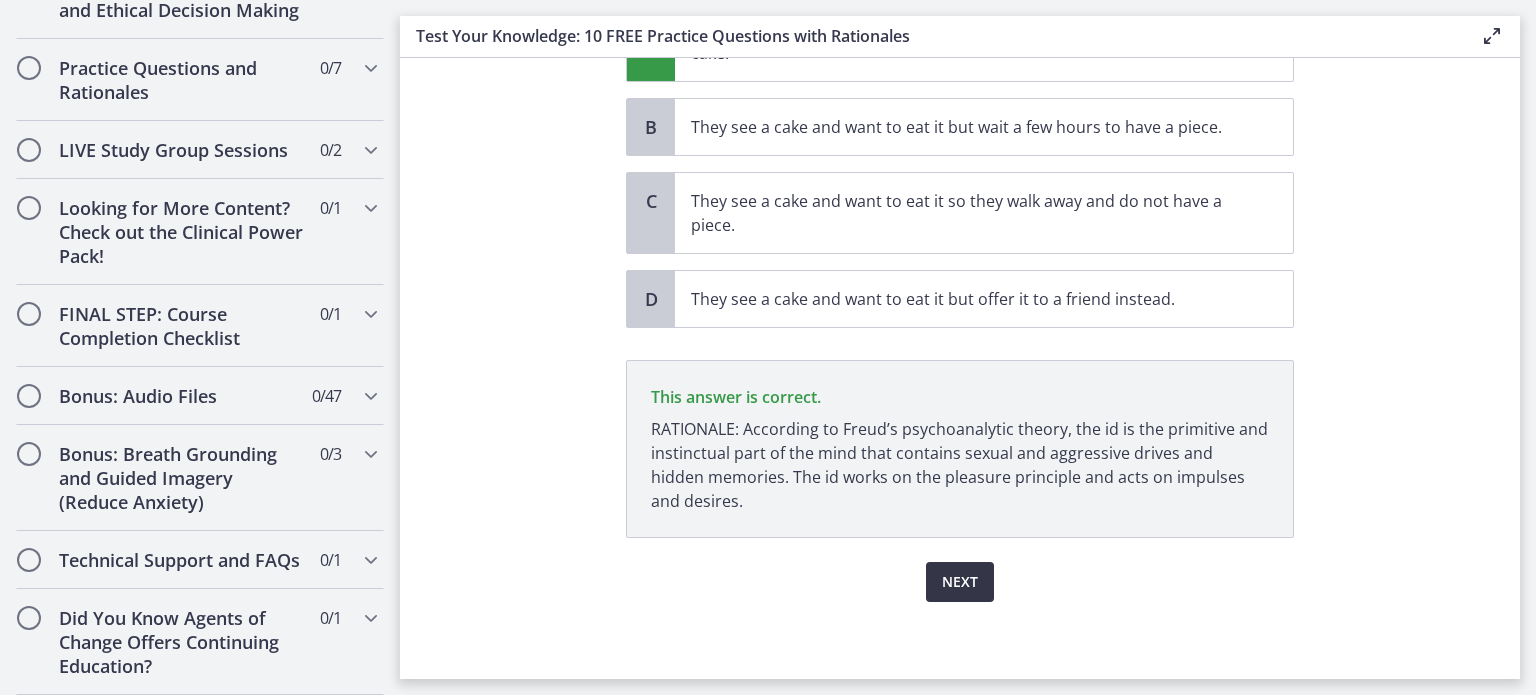 click on "Next" at bounding box center (960, 582) 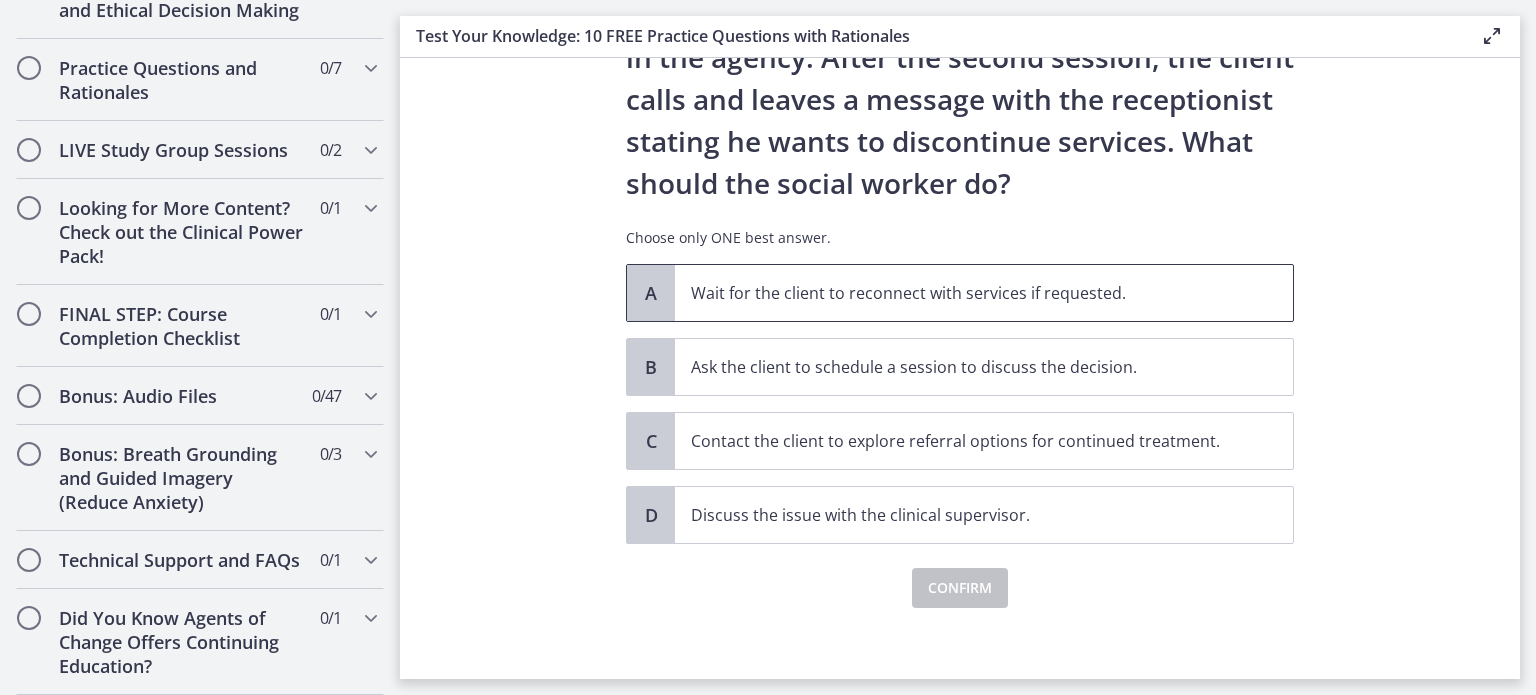 scroll, scrollTop: 219, scrollLeft: 0, axis: vertical 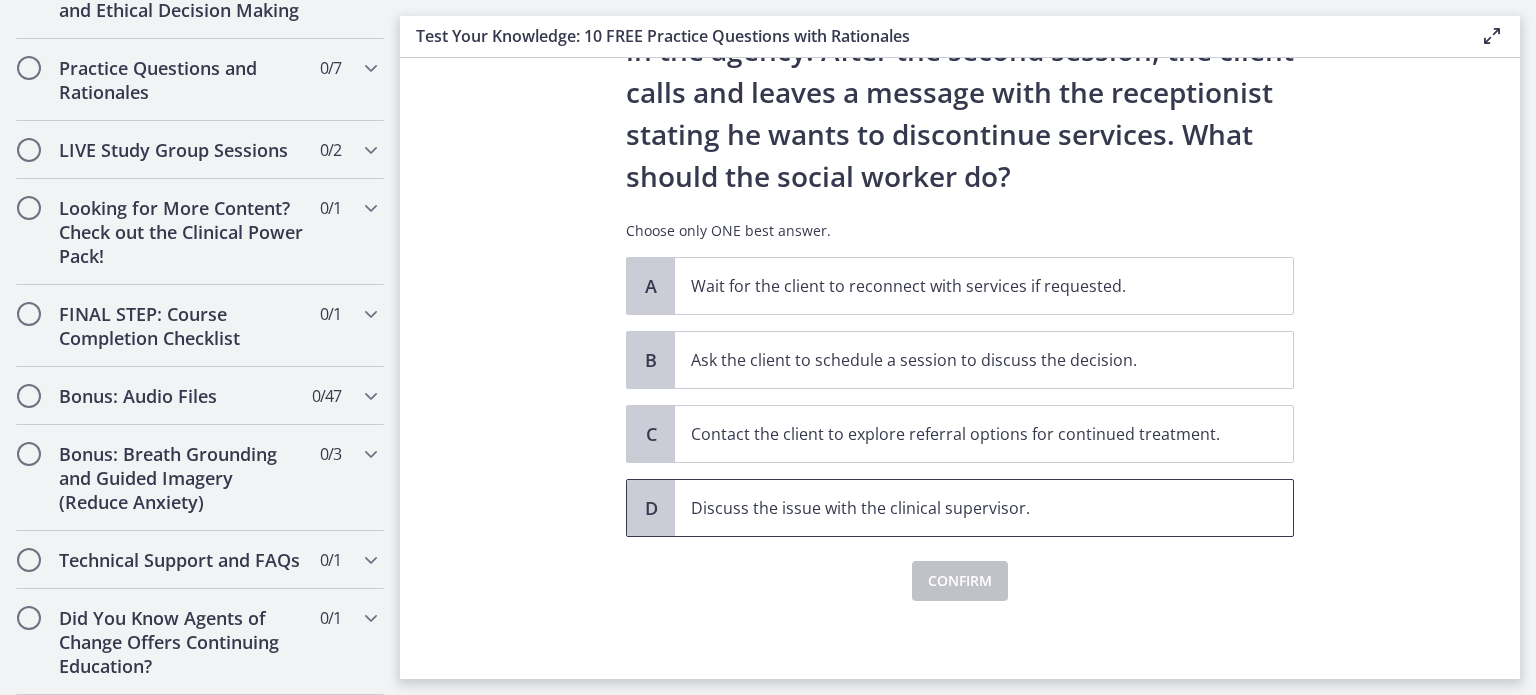 click on "Discuss the issue with the clinical supervisor." at bounding box center [964, 508] 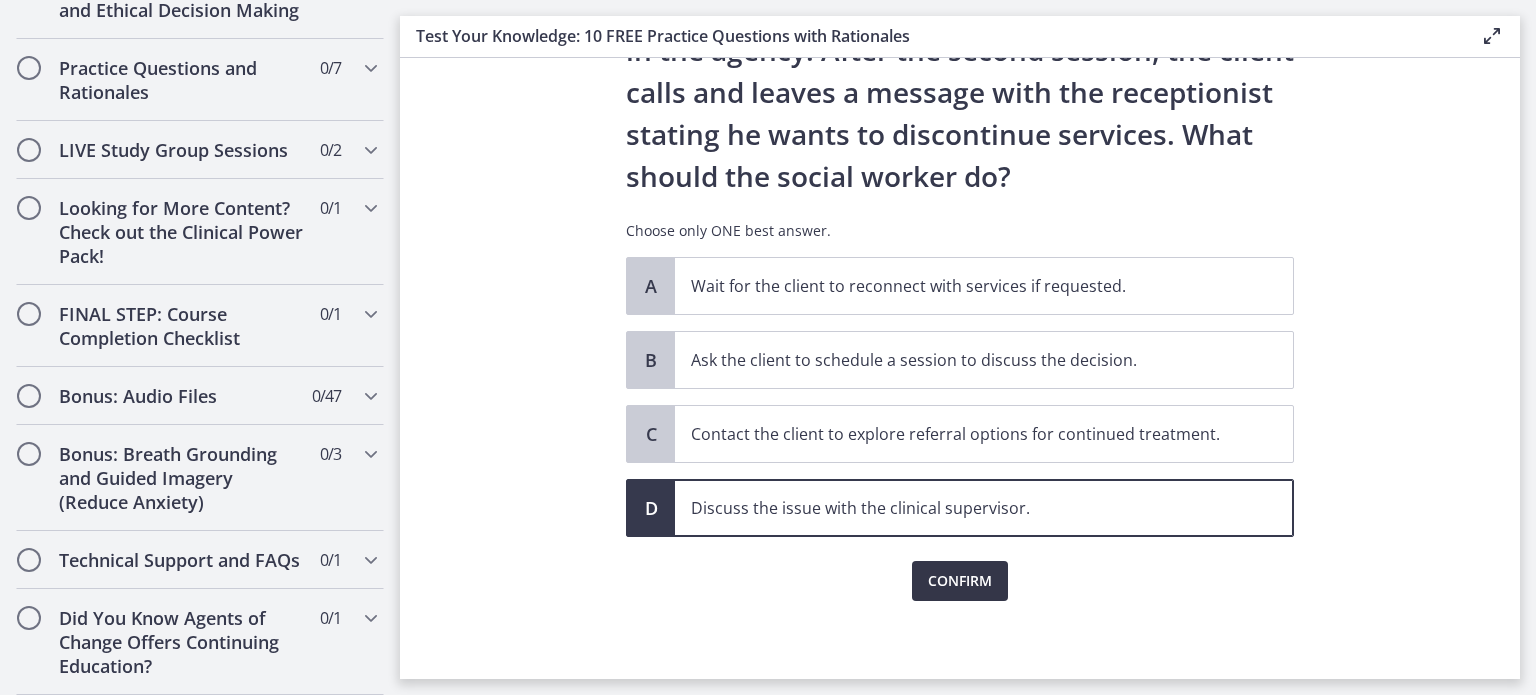 click on "Confirm" at bounding box center (960, 581) 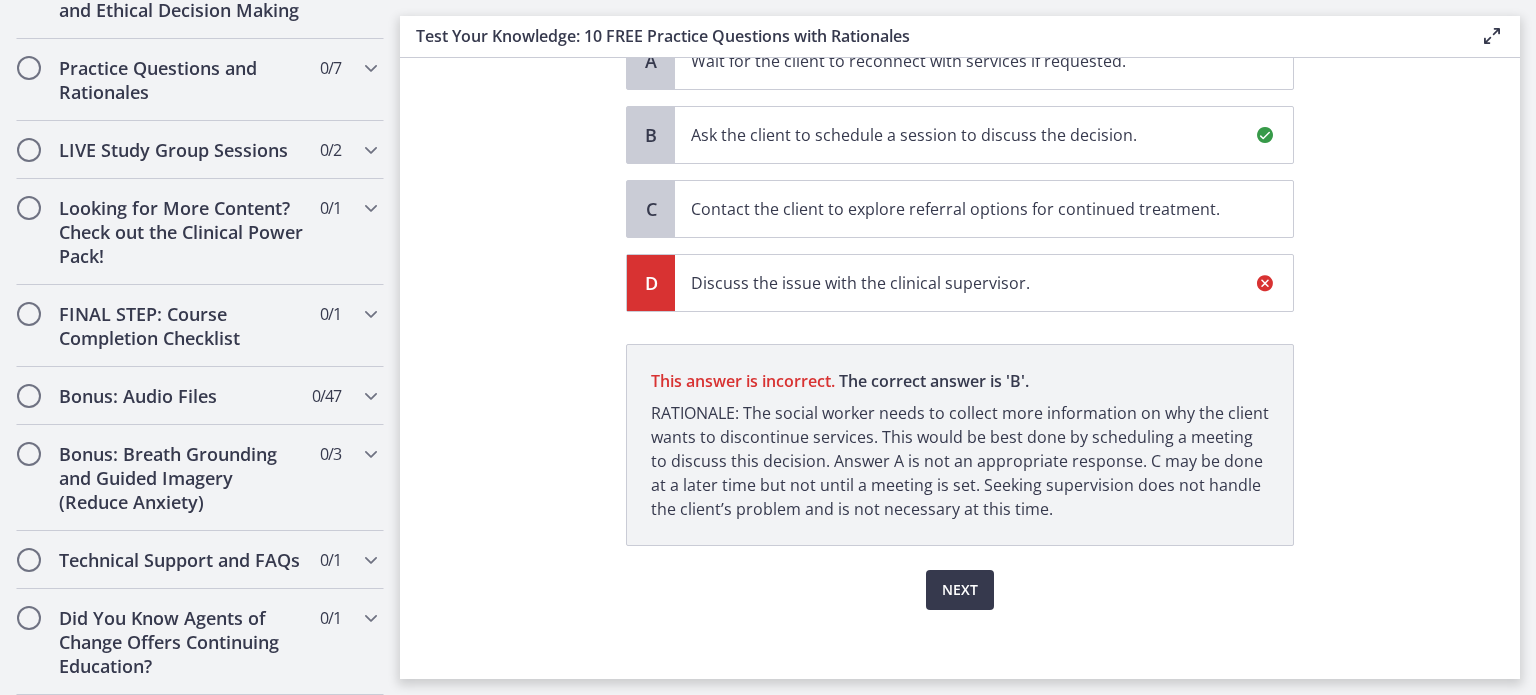 scroll, scrollTop: 452, scrollLeft: 0, axis: vertical 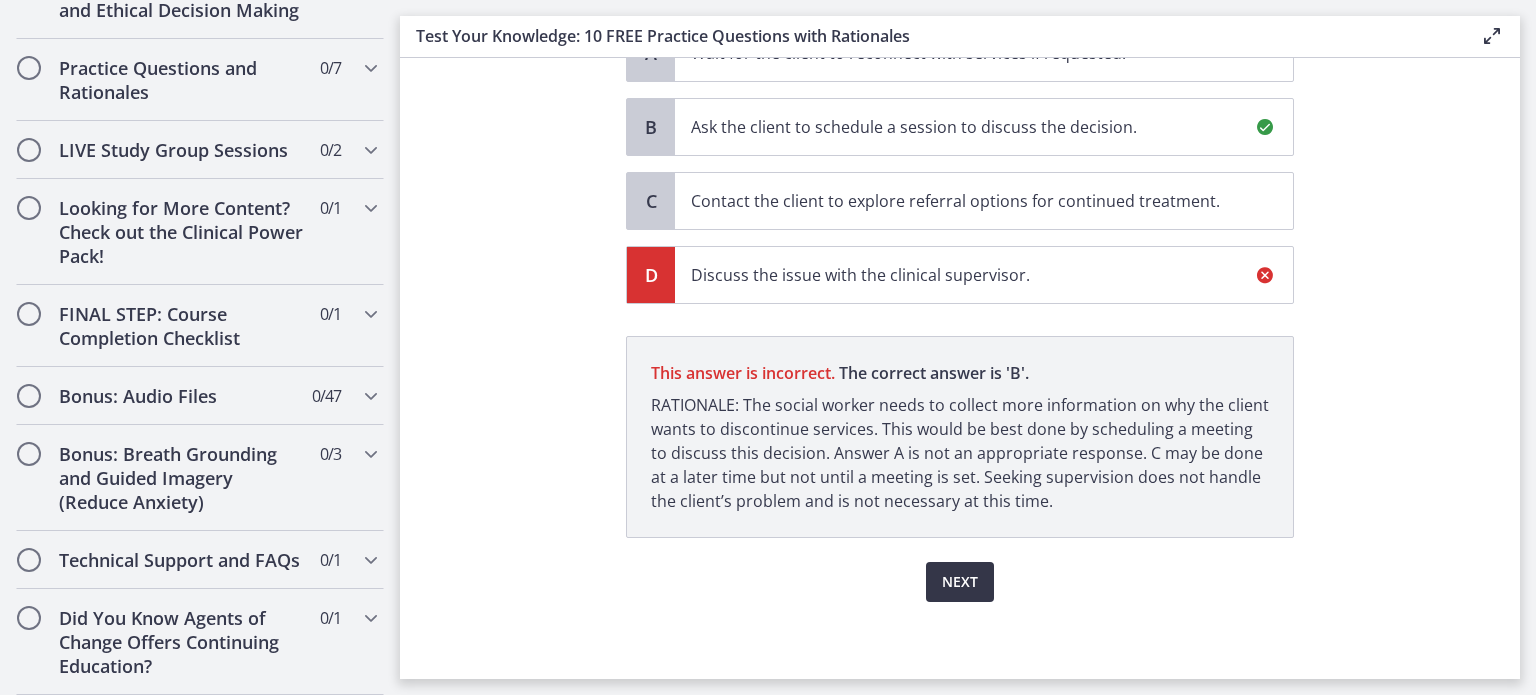 click on "Next" at bounding box center (960, 582) 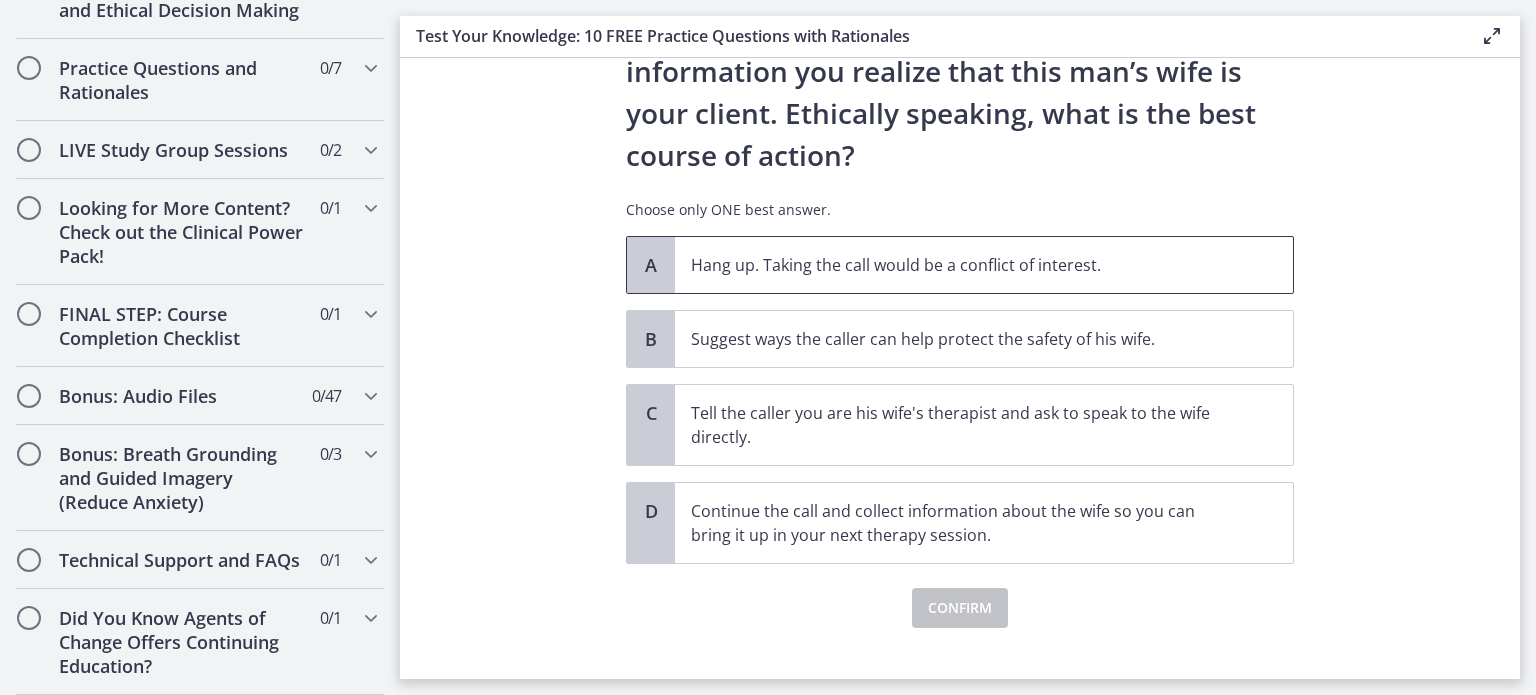 scroll, scrollTop: 296, scrollLeft: 0, axis: vertical 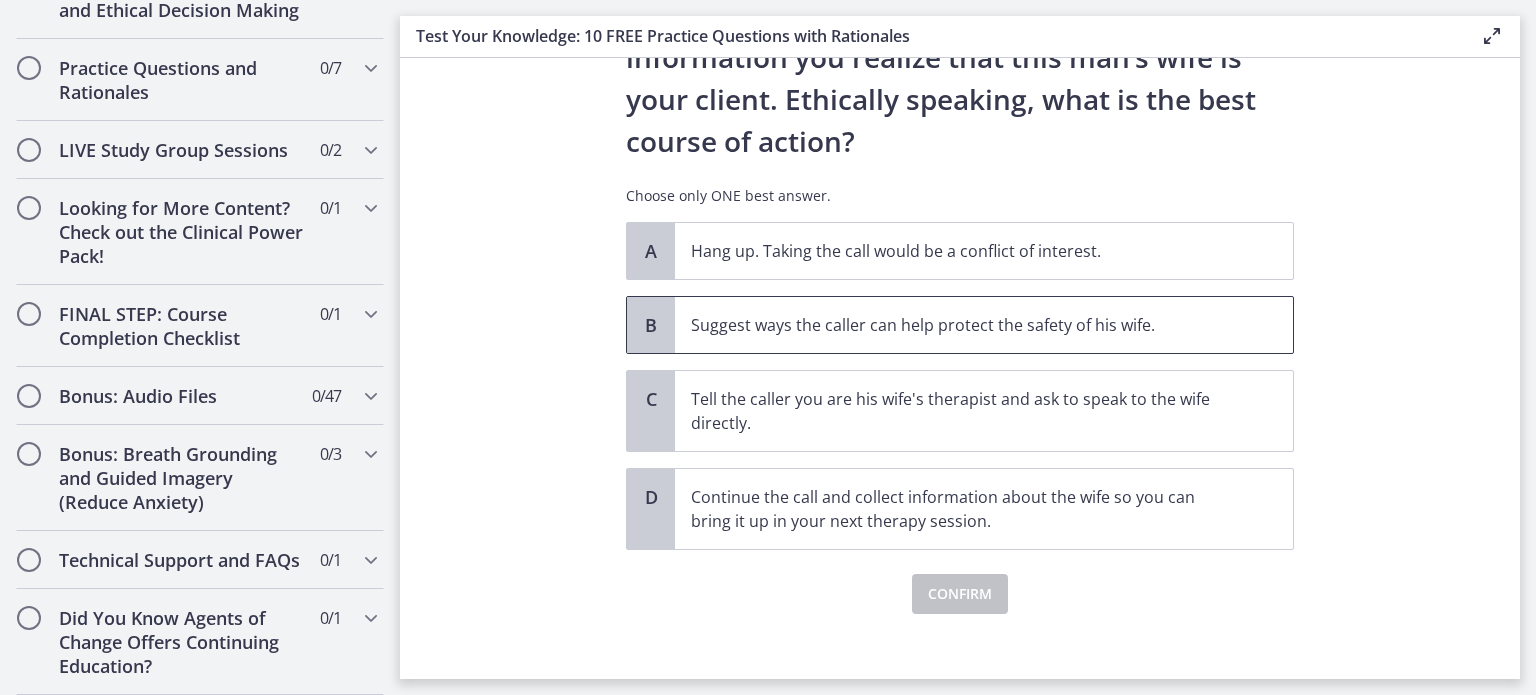 click on "Suggest ways the caller can help protect the safety of his wife." at bounding box center [964, 325] 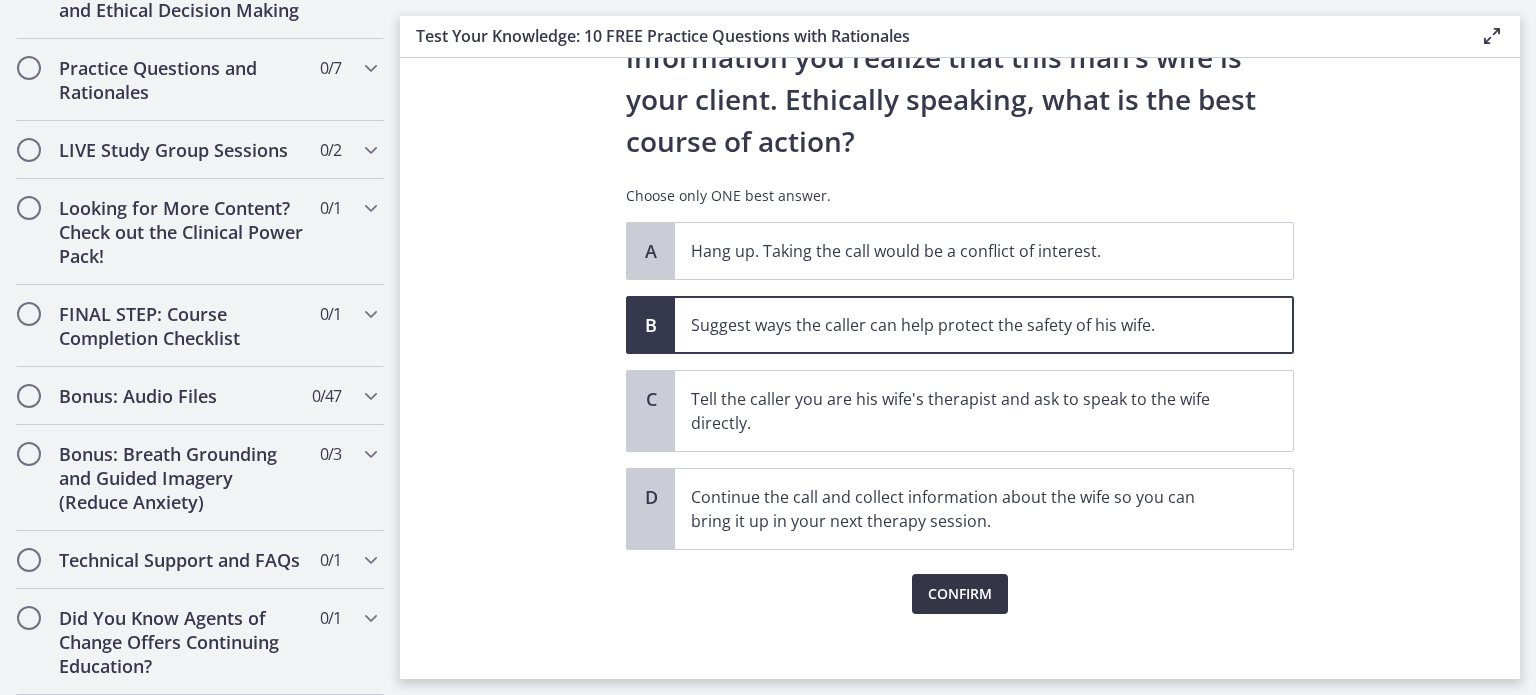 click on "Confirm" at bounding box center [960, 594] 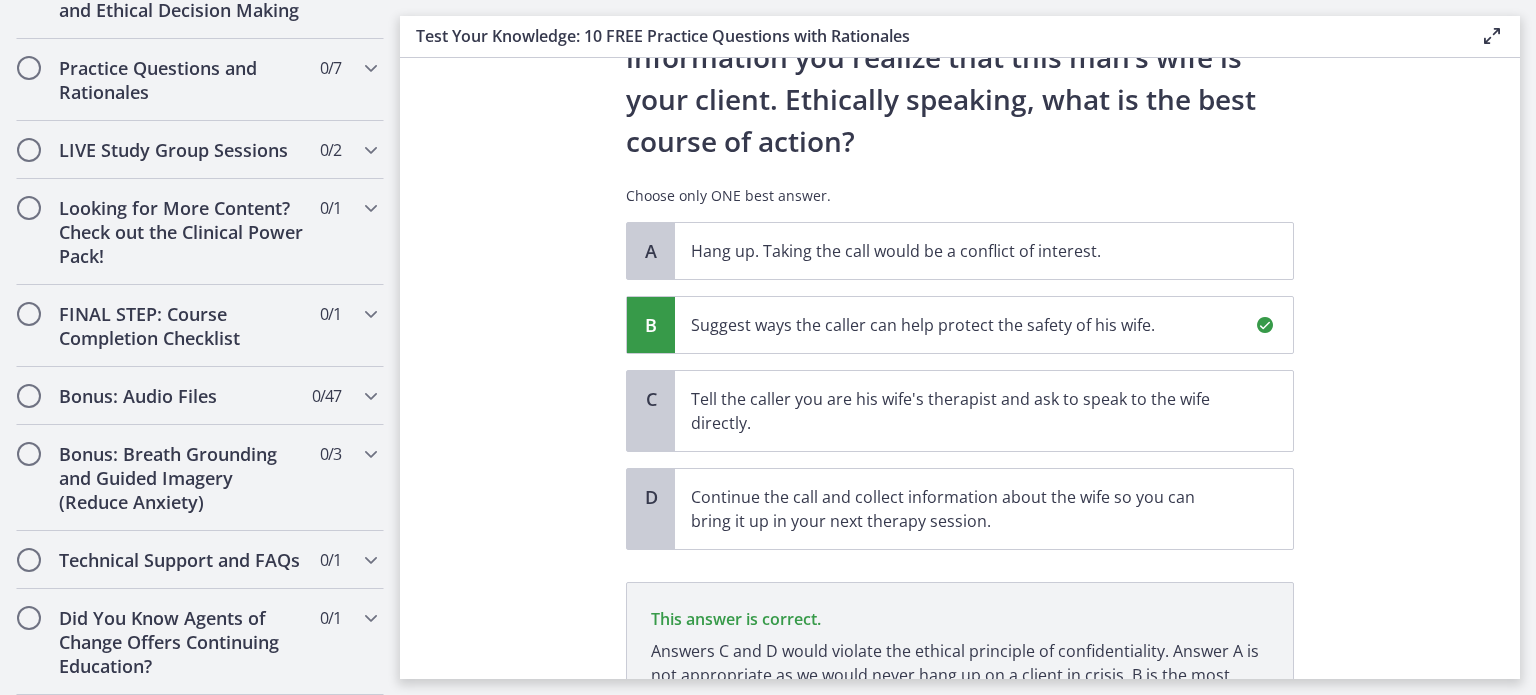 scroll, scrollTop: 494, scrollLeft: 0, axis: vertical 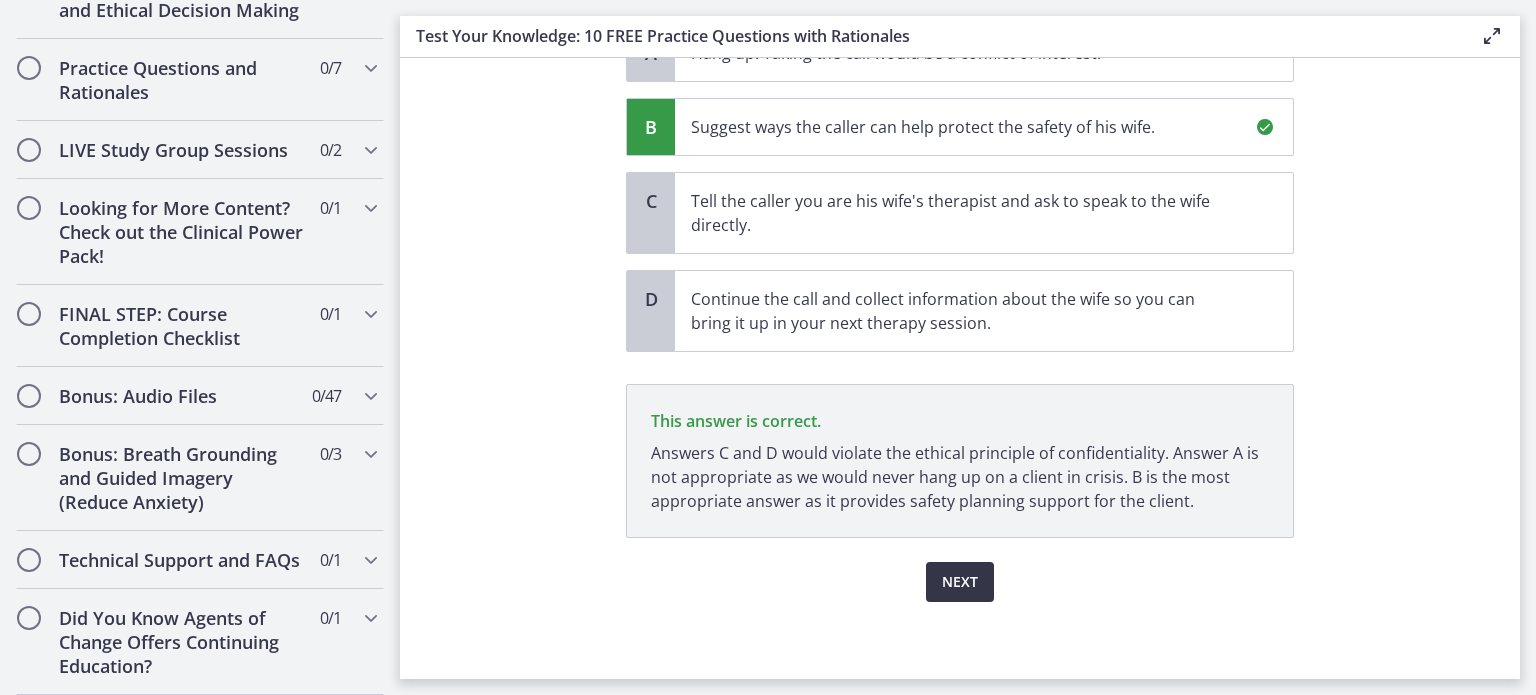 click on "Next" at bounding box center [960, 582] 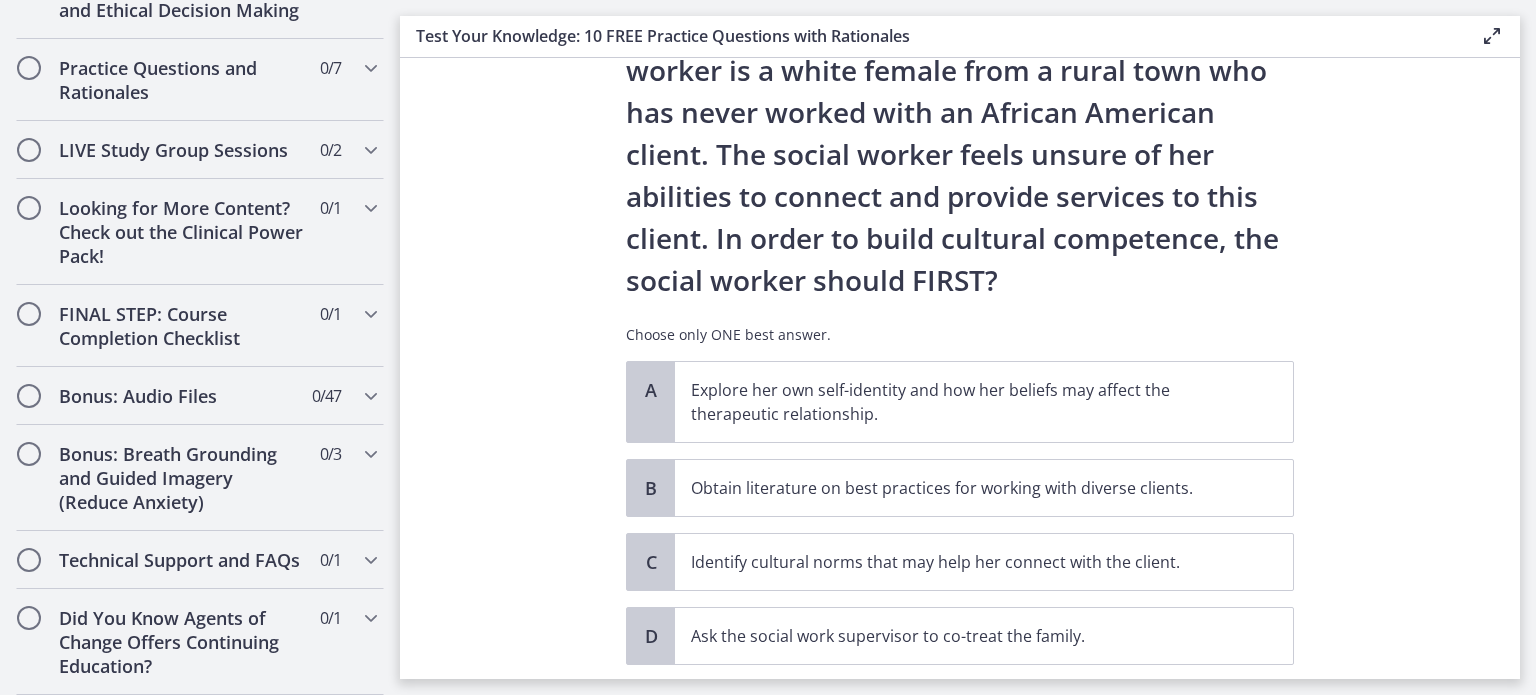 scroll, scrollTop: 201, scrollLeft: 0, axis: vertical 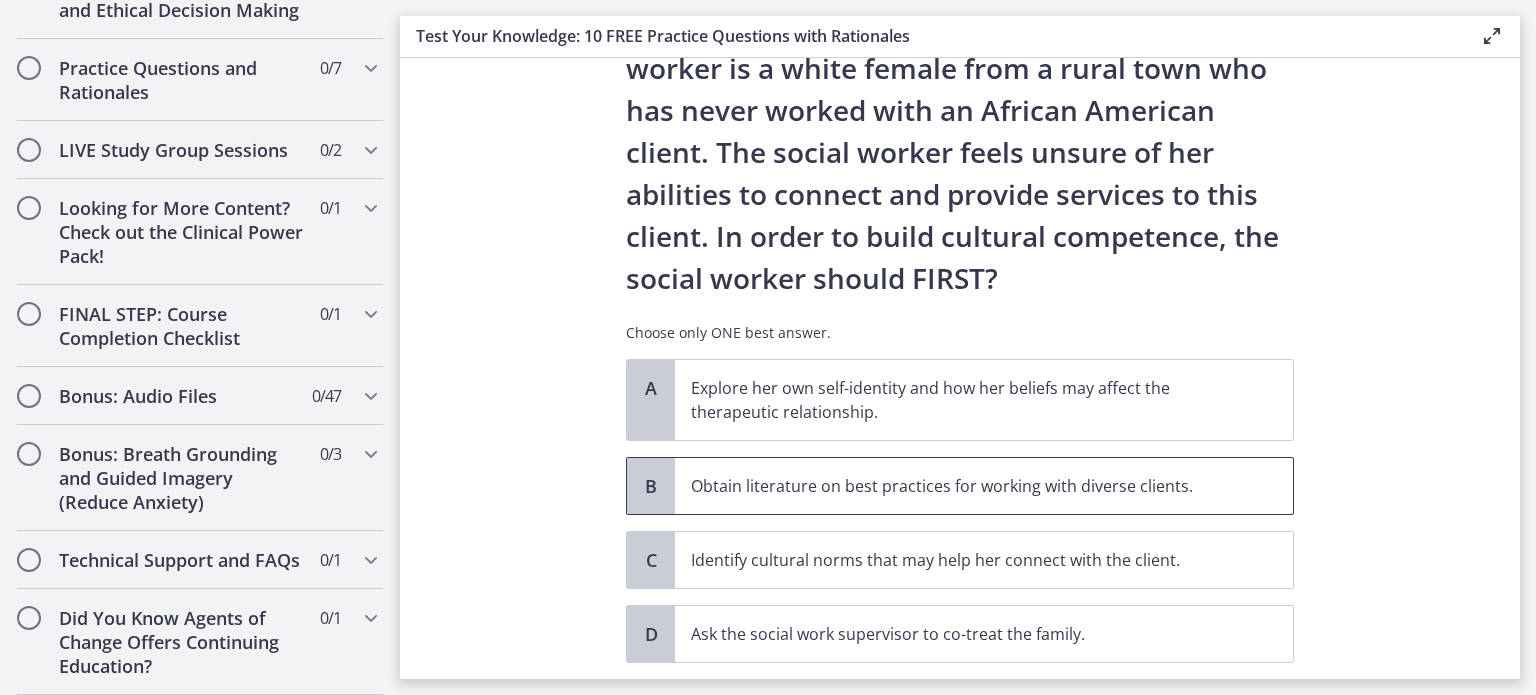 click on "Obtain literature on best practices for working with diverse clients." at bounding box center [964, 486] 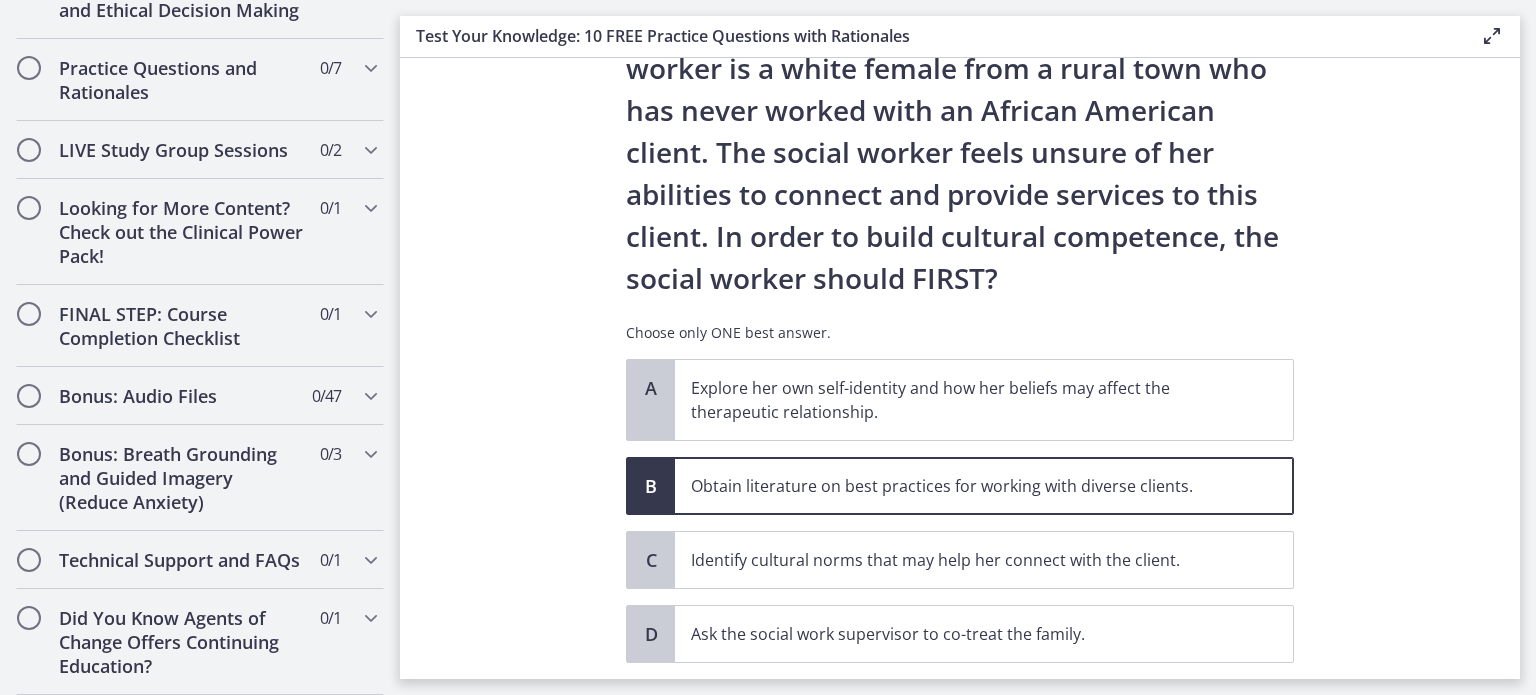 scroll, scrollTop: 327, scrollLeft: 0, axis: vertical 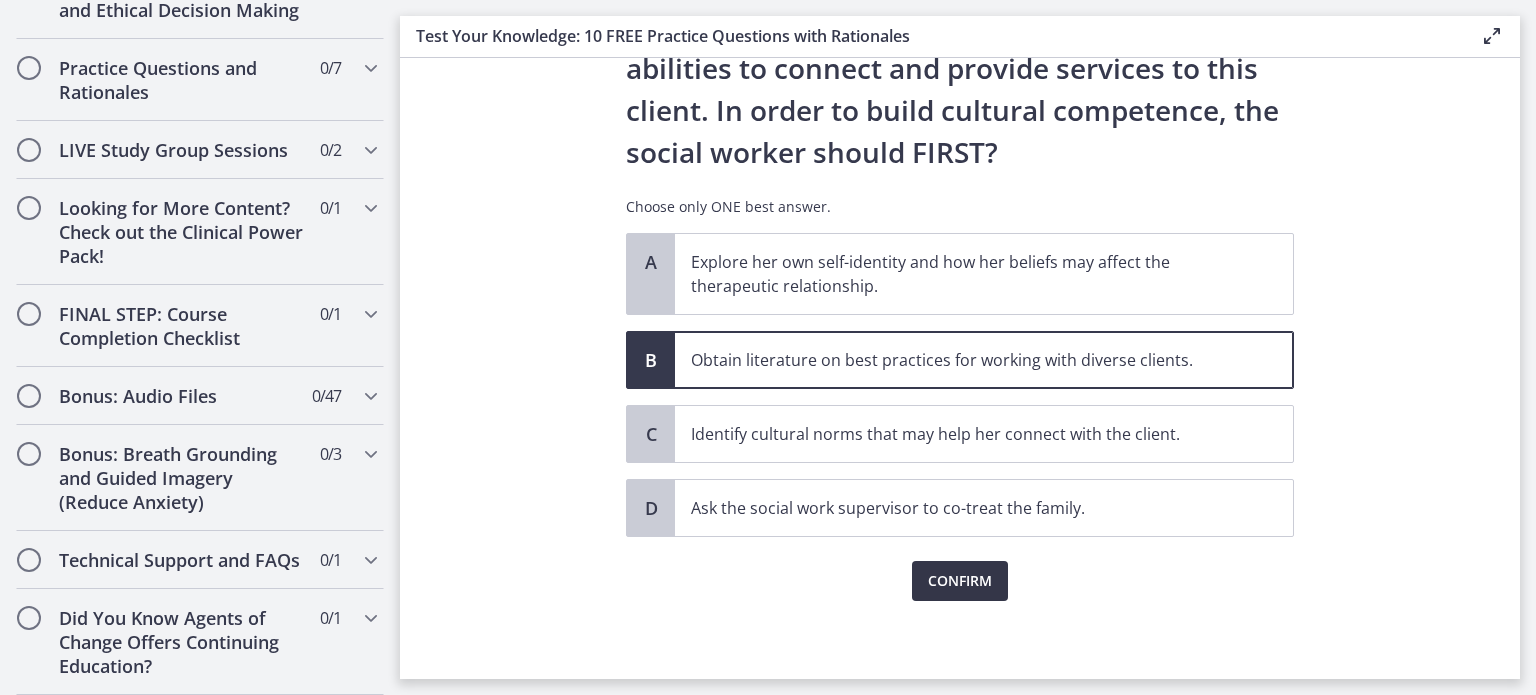 click on "Confirm" at bounding box center (960, 581) 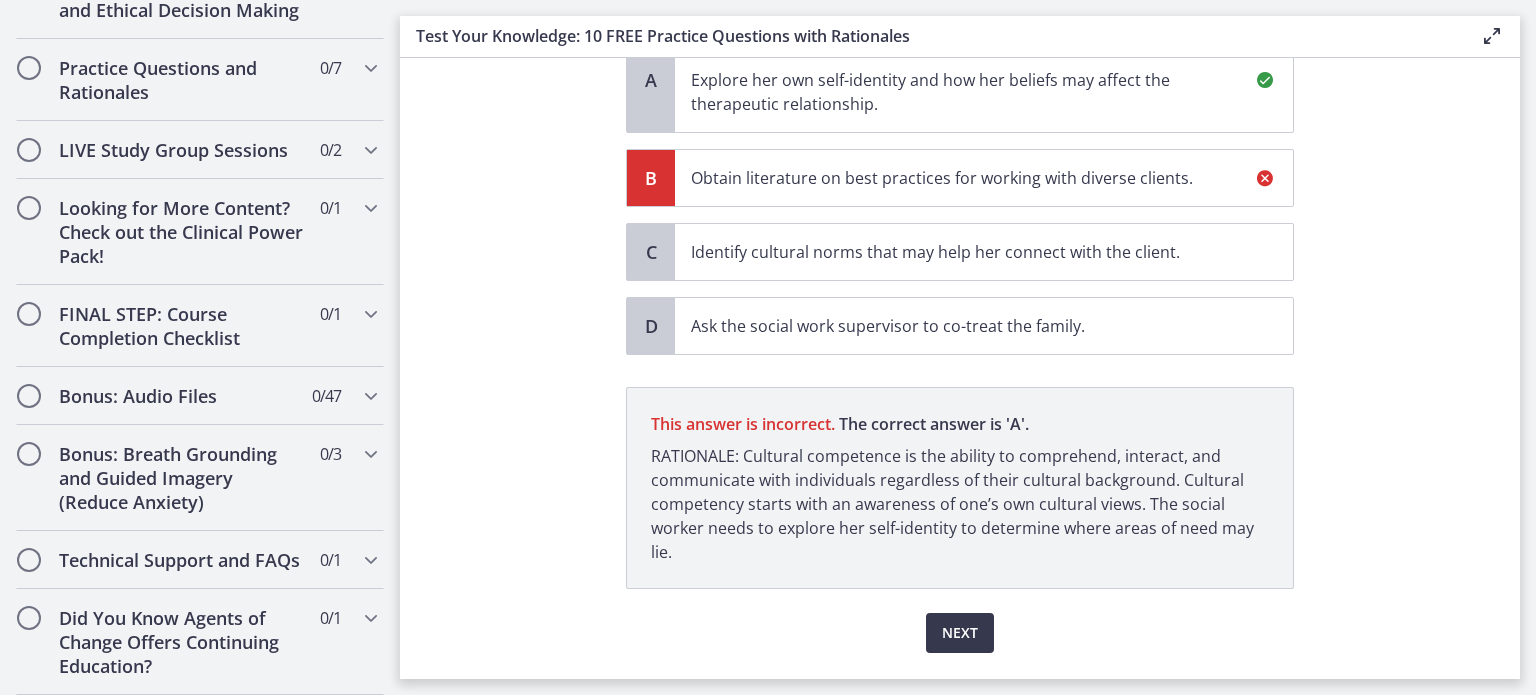 scroll, scrollTop: 540, scrollLeft: 0, axis: vertical 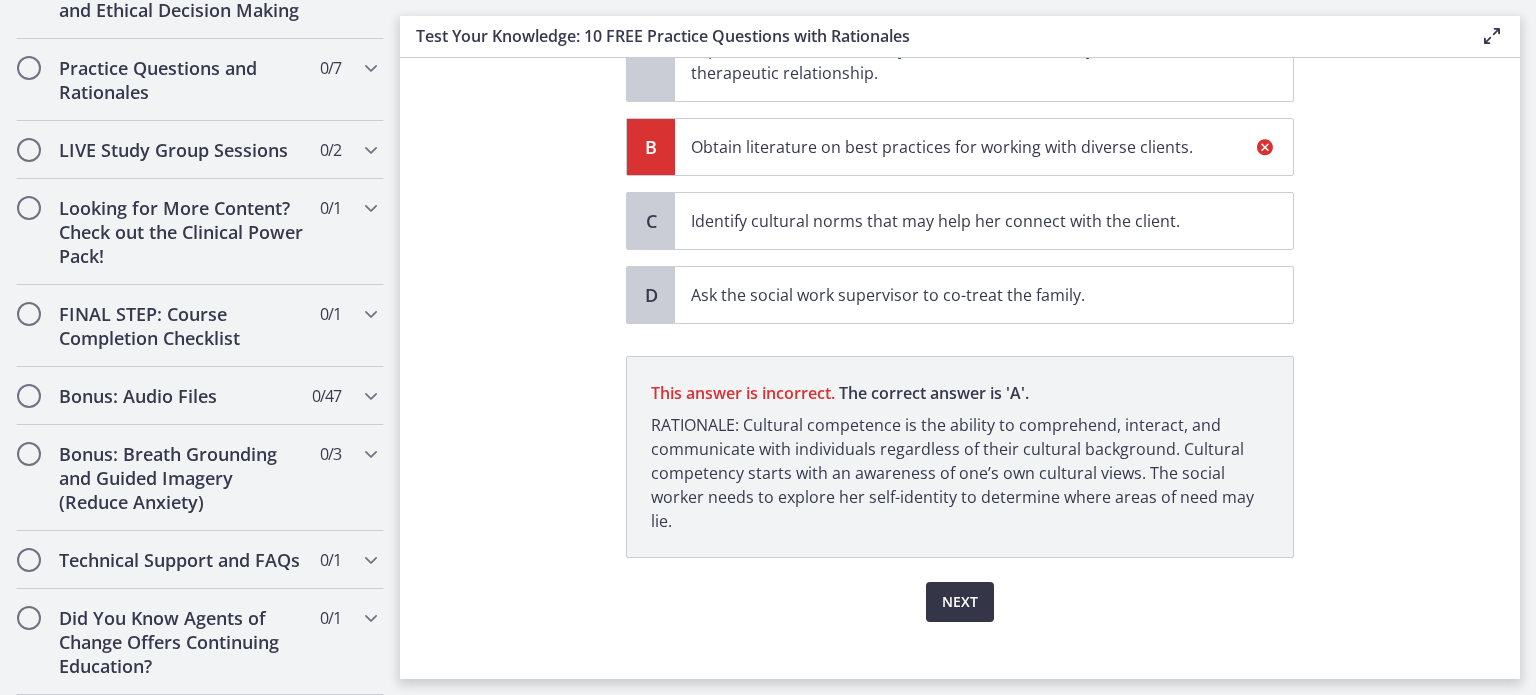 click on "Next" at bounding box center [960, 602] 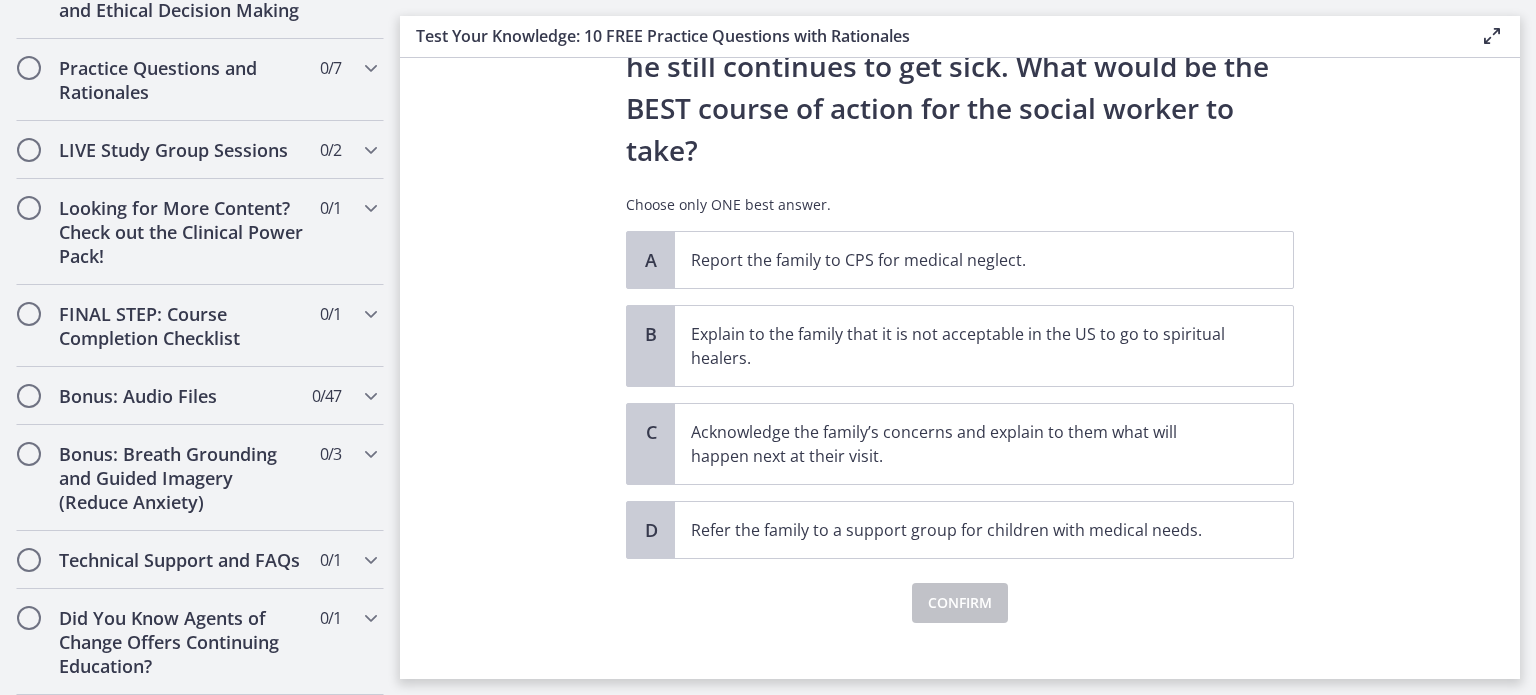 scroll, scrollTop: 435, scrollLeft: 0, axis: vertical 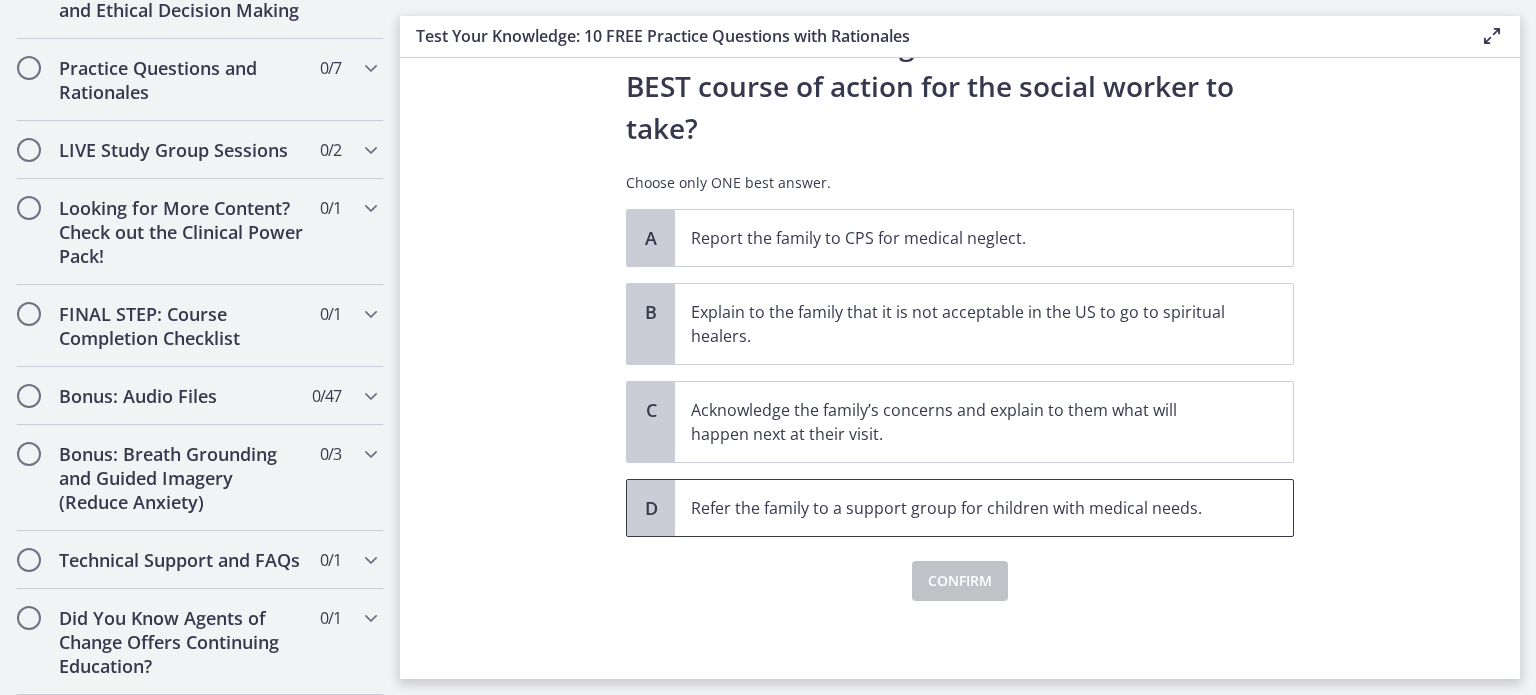 click on "Refer the family to a support group for children with medical needs." at bounding box center [964, 508] 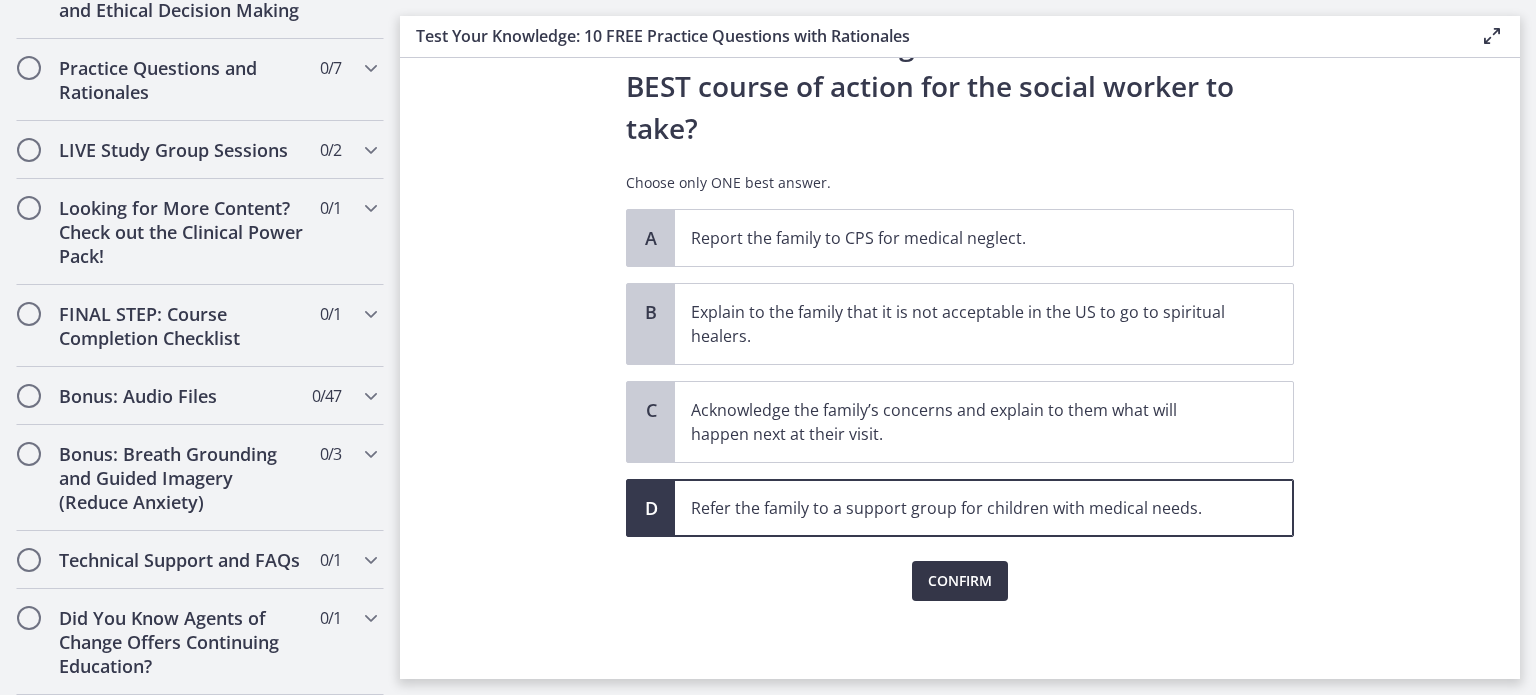 click on "Confirm" at bounding box center [960, 581] 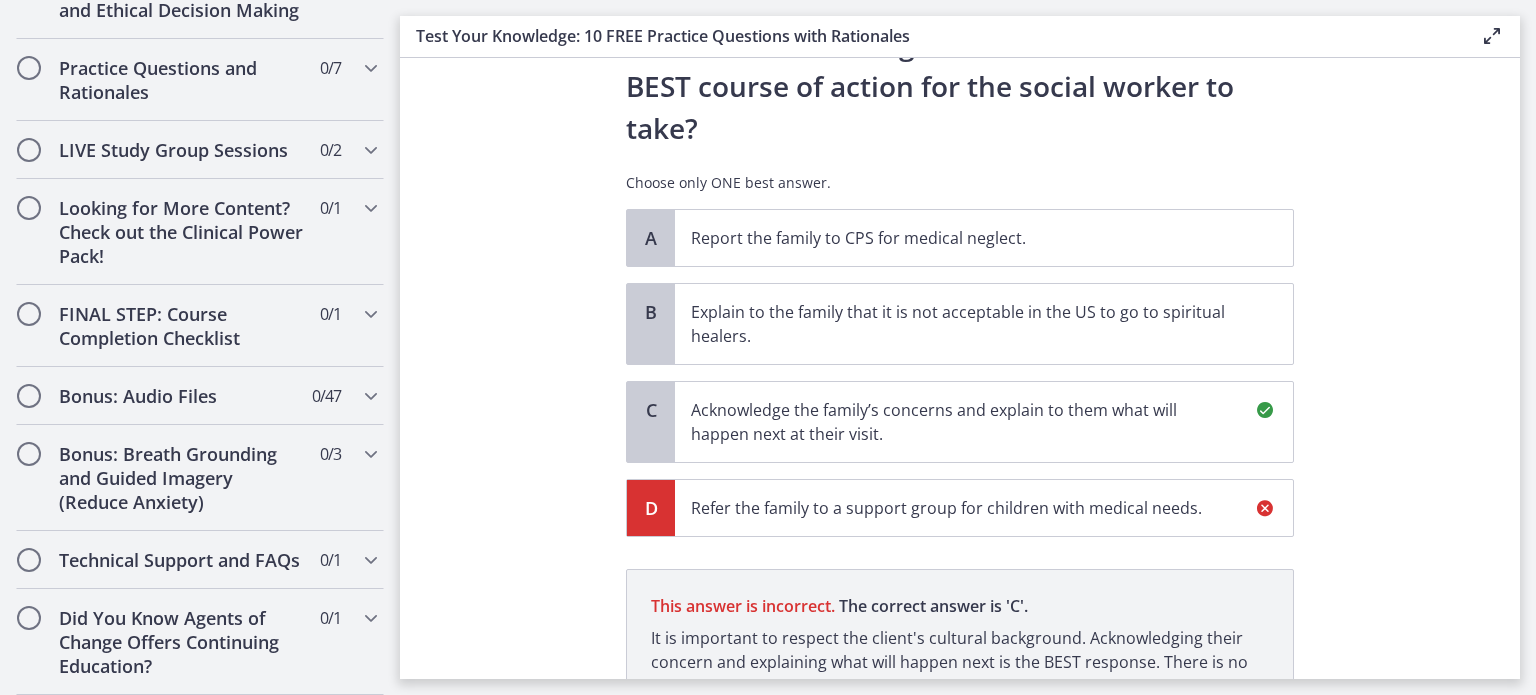 scroll, scrollTop: 668, scrollLeft: 0, axis: vertical 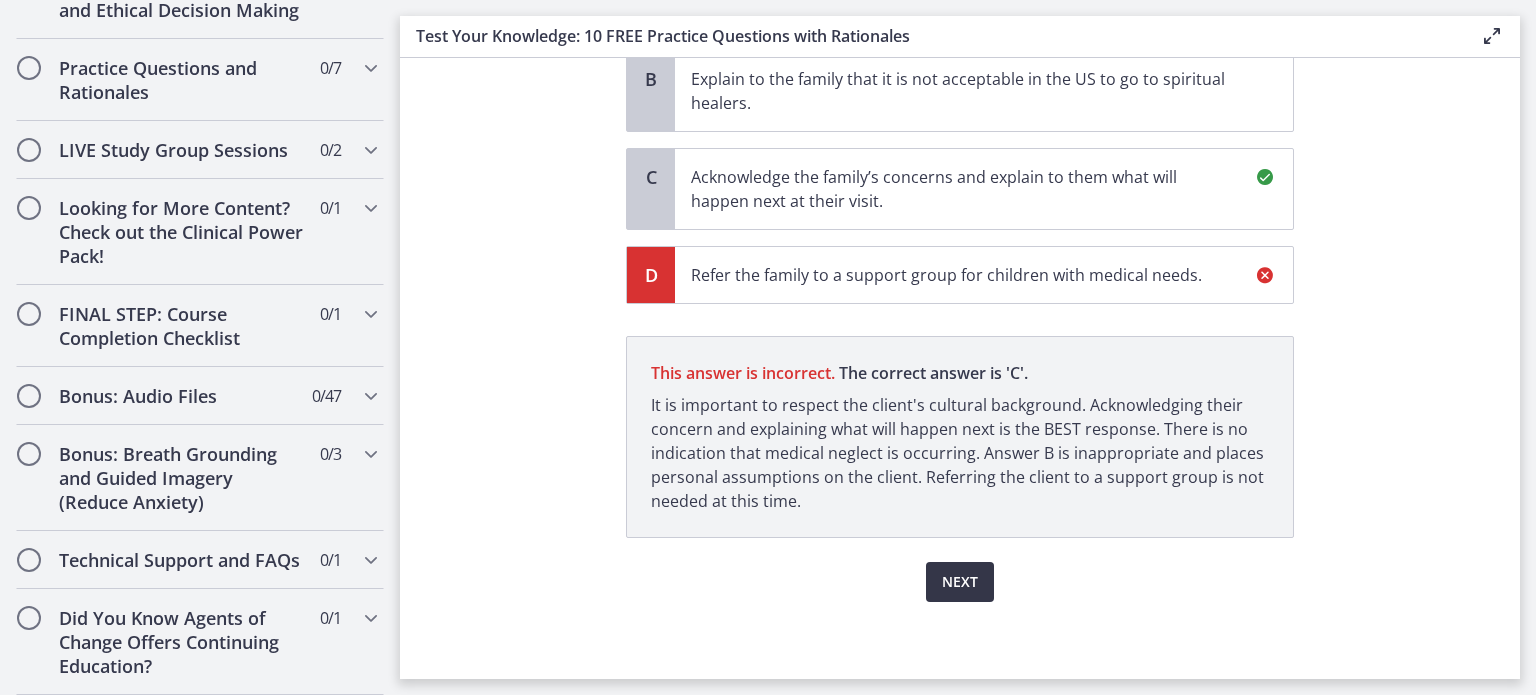 click on "Next" at bounding box center (960, 582) 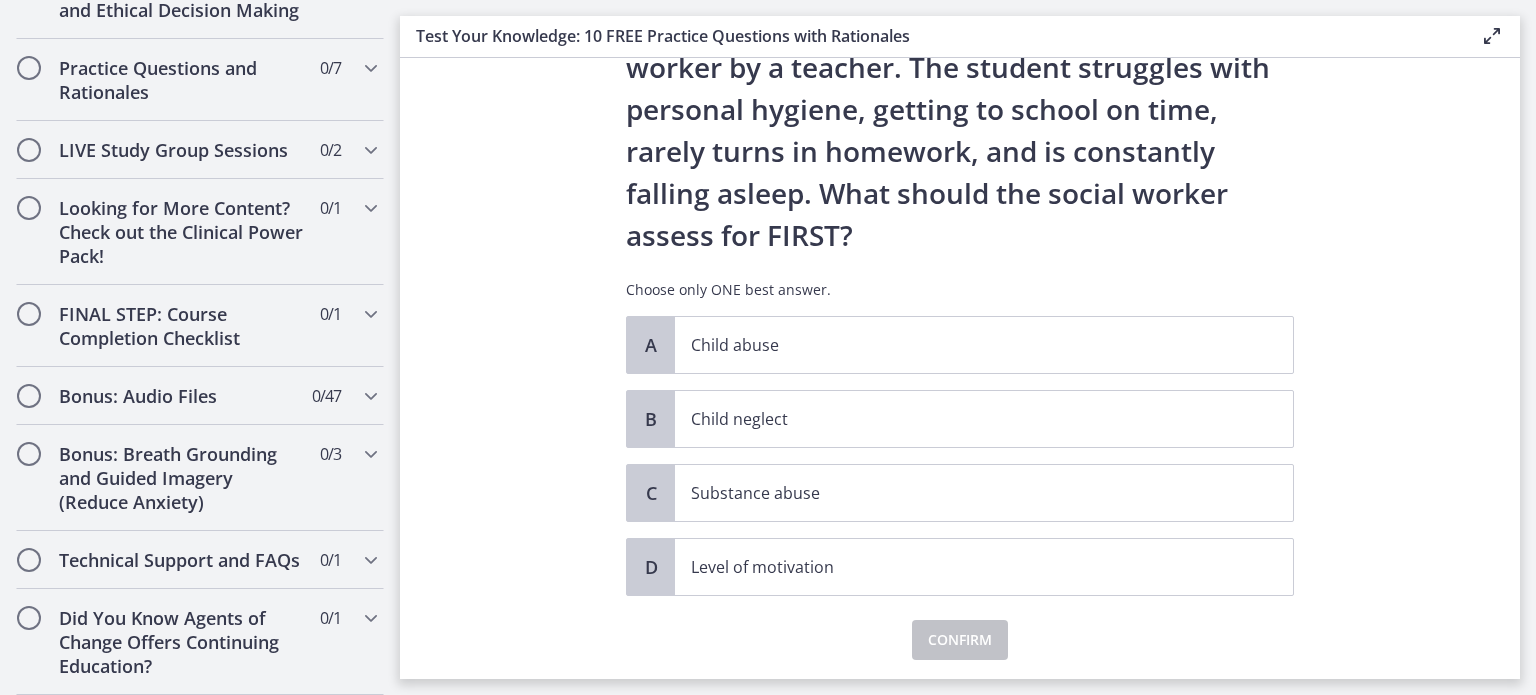 scroll, scrollTop: 117, scrollLeft: 0, axis: vertical 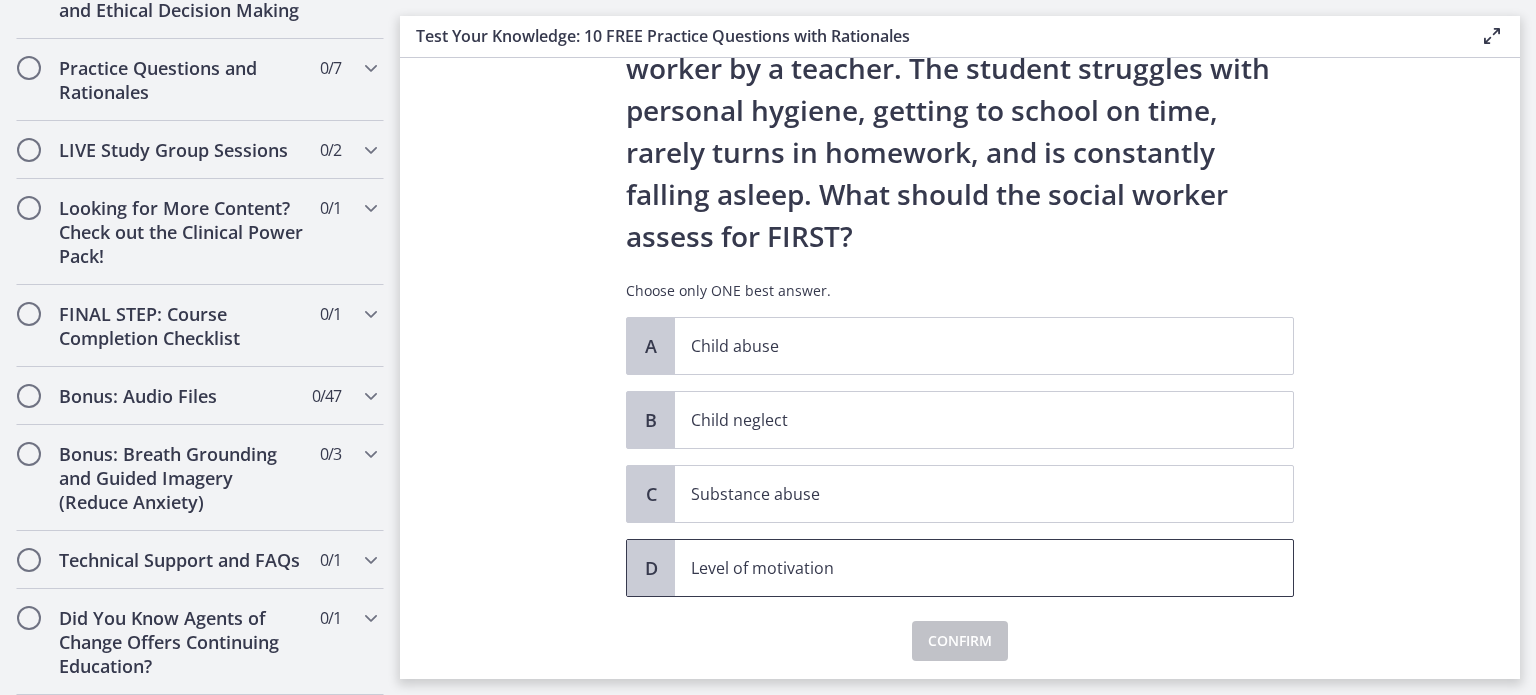 click on "Level of motivation" at bounding box center [964, 568] 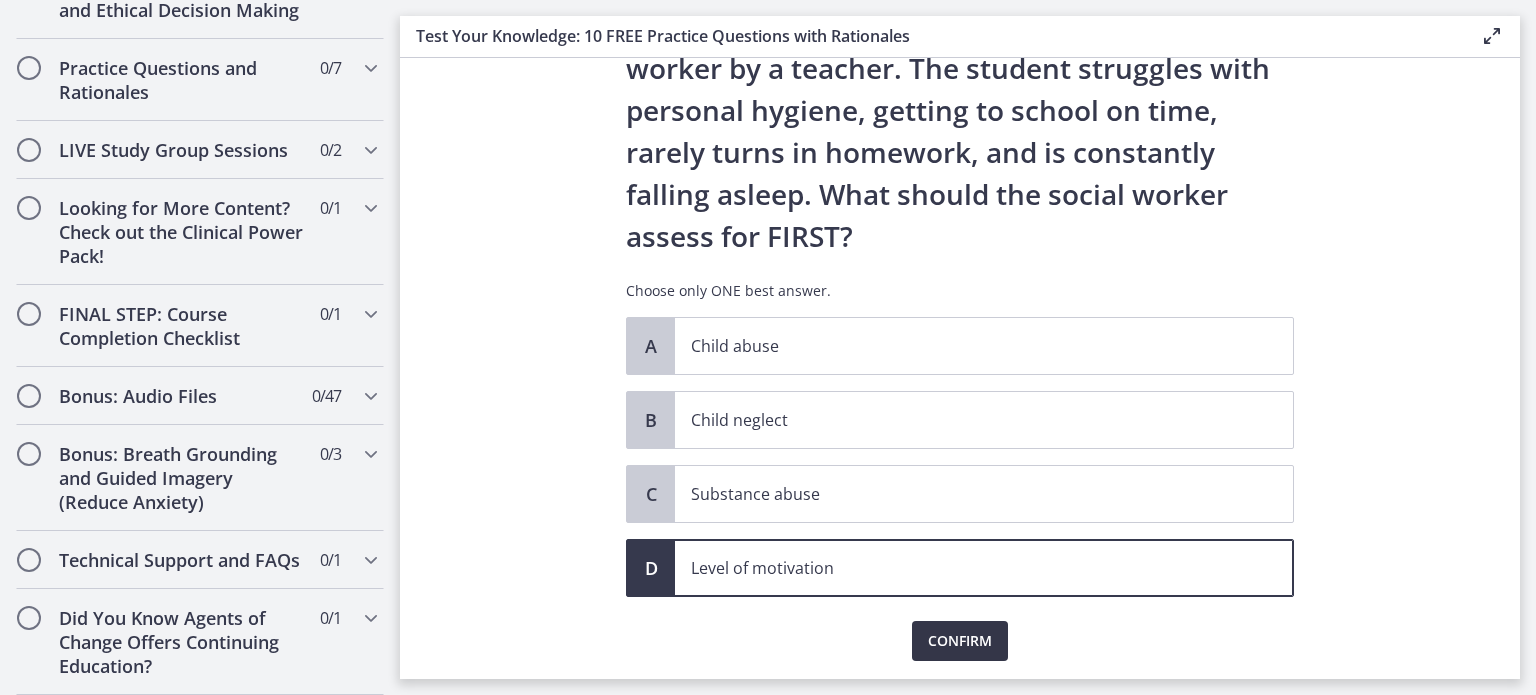click on "Confirm" at bounding box center [960, 641] 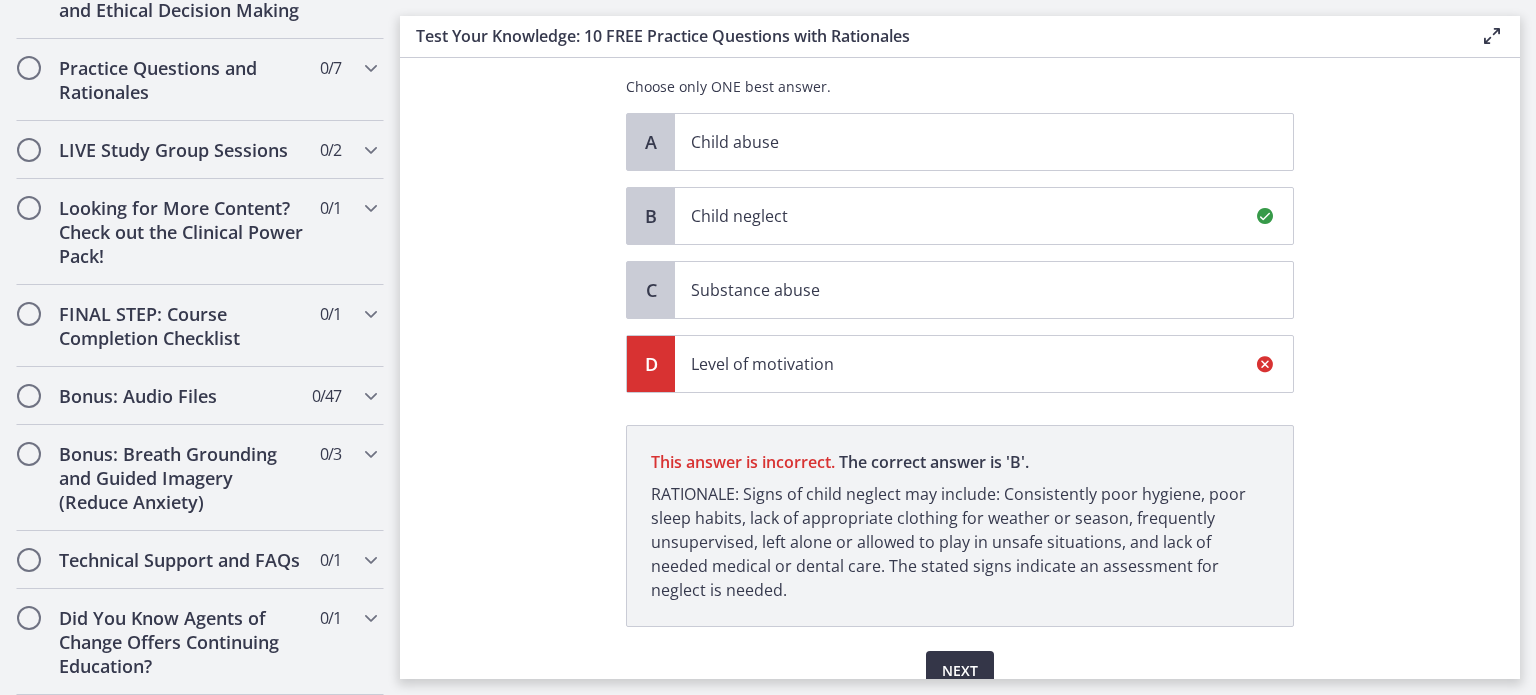 scroll, scrollTop: 410, scrollLeft: 0, axis: vertical 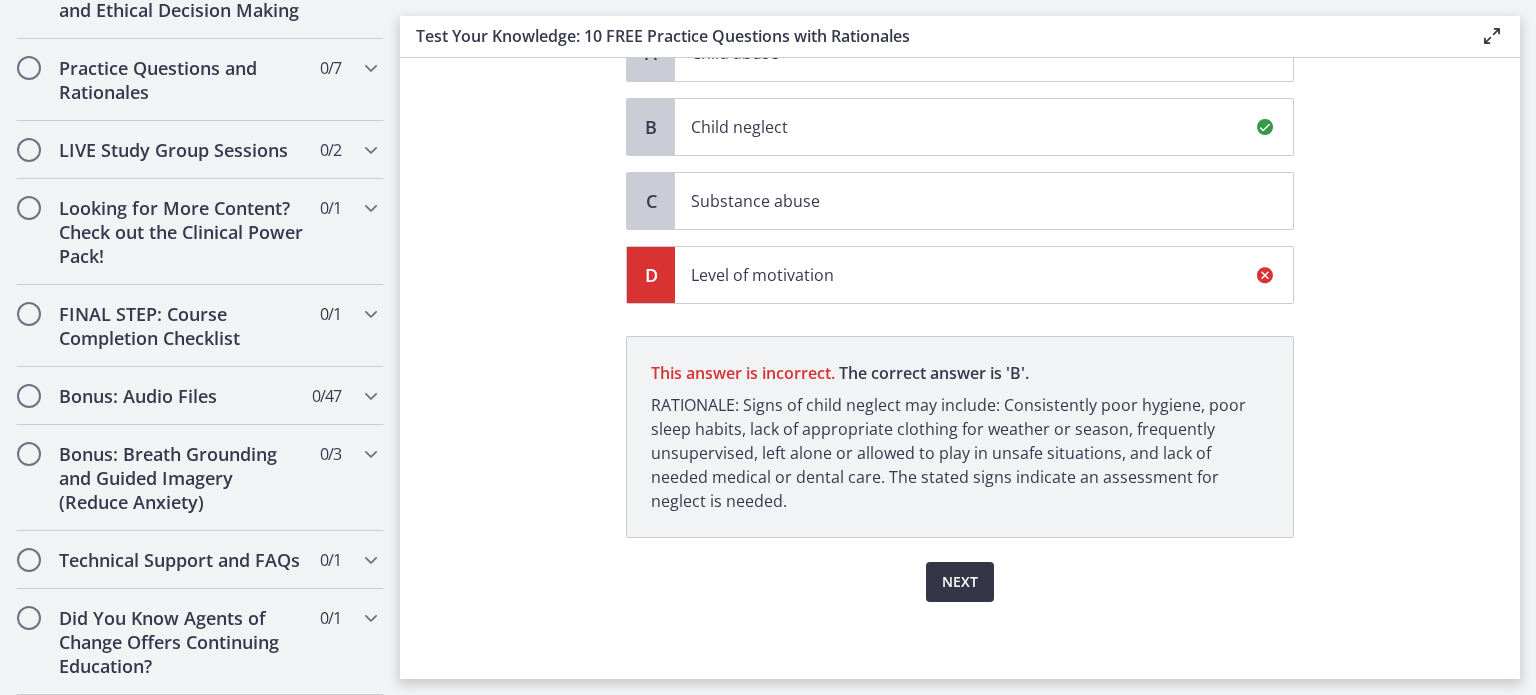 click on "Next" at bounding box center (960, 582) 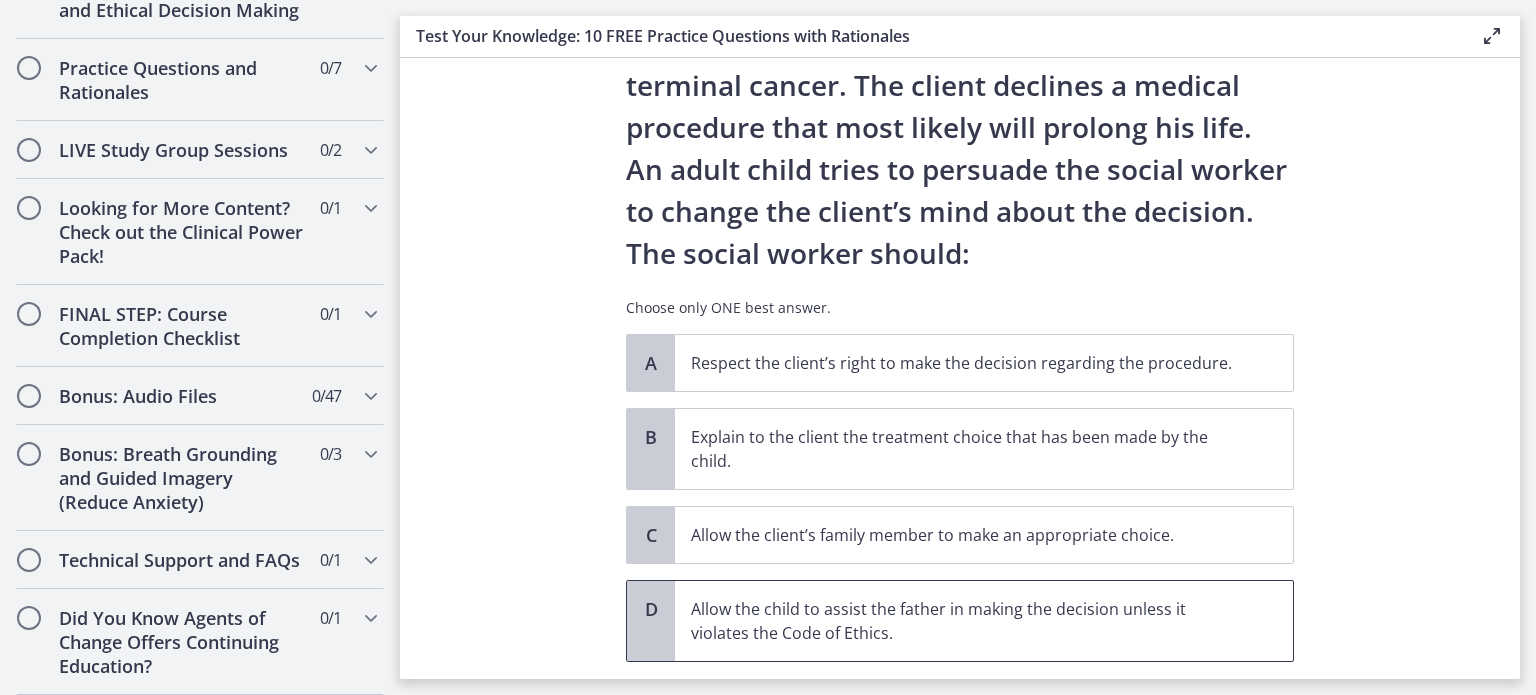 scroll, scrollTop: 140, scrollLeft: 0, axis: vertical 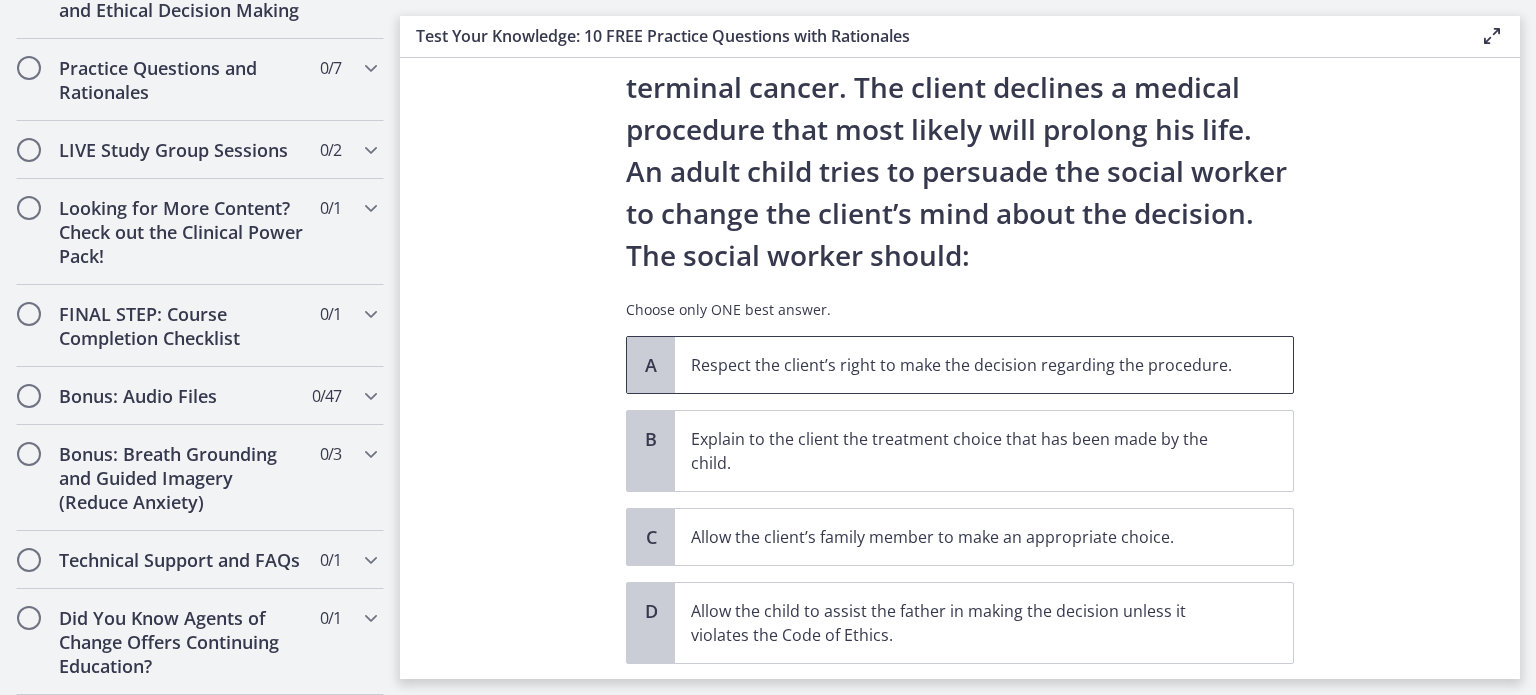 click on "Respect the client’s right to make the decision regarding the procedure." at bounding box center (964, 365) 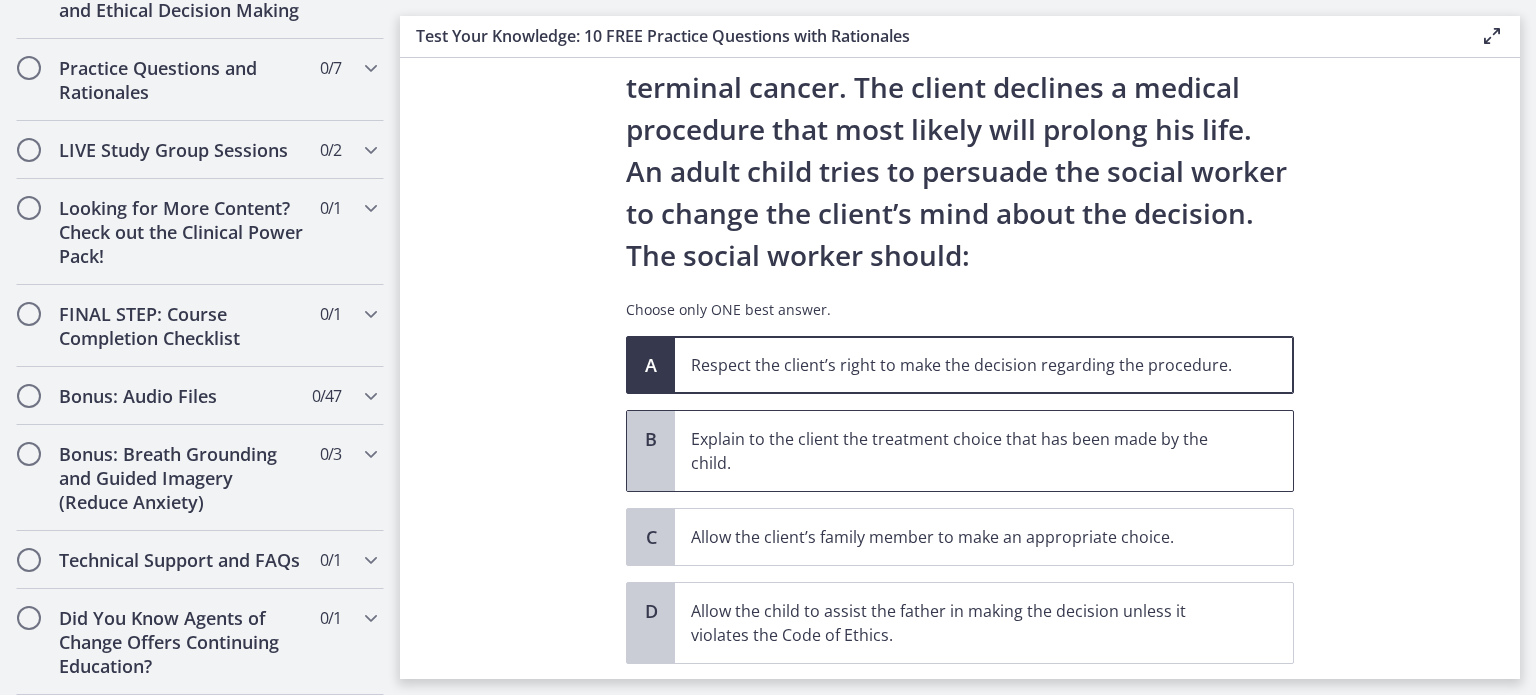 scroll, scrollTop: 267, scrollLeft: 0, axis: vertical 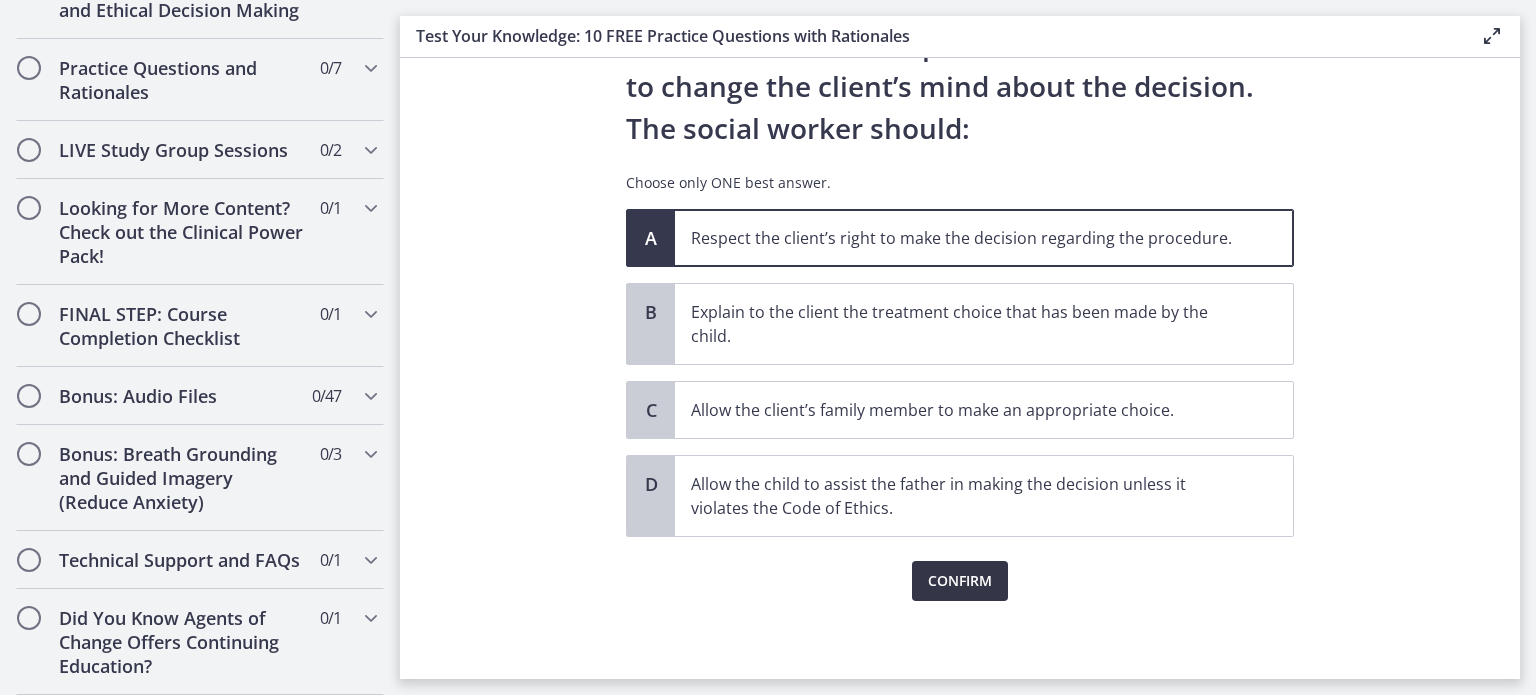 click on "Confirm" at bounding box center [960, 581] 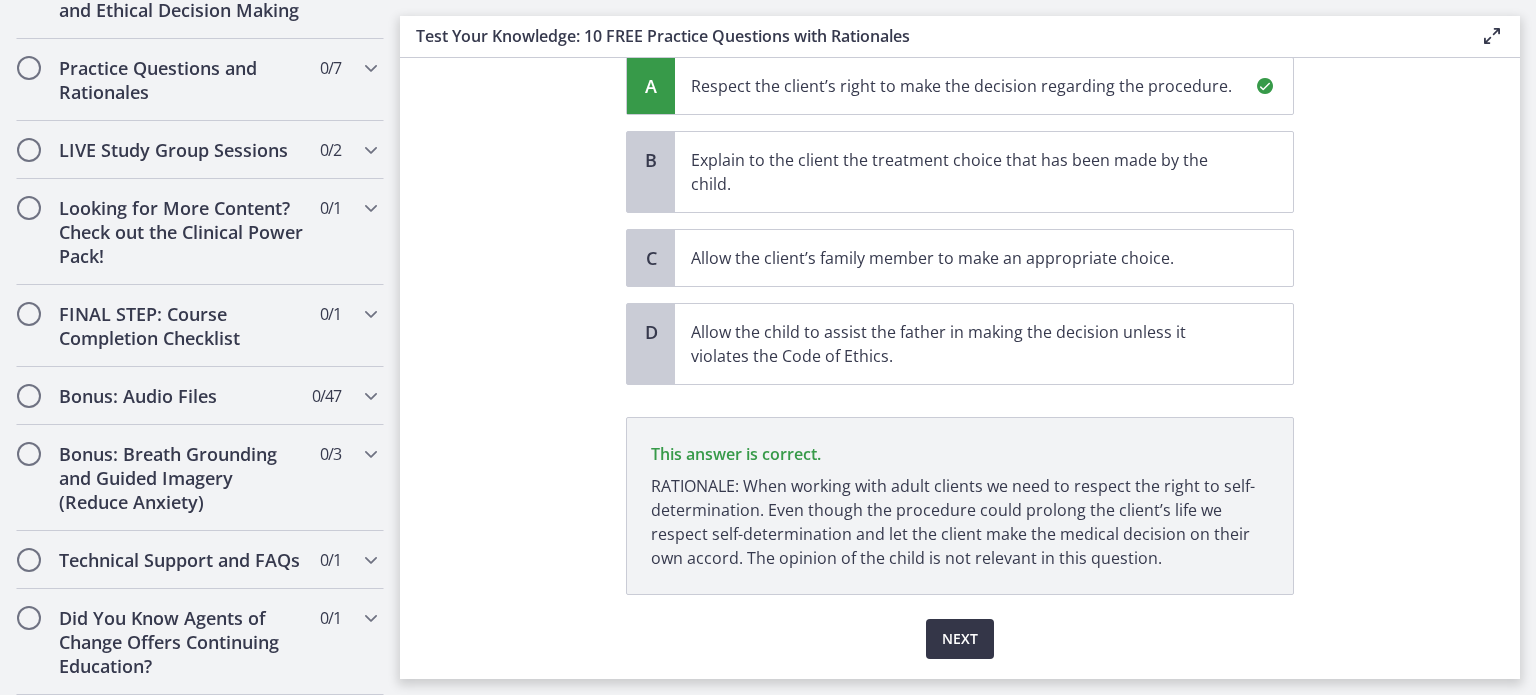 scroll, scrollTop: 476, scrollLeft: 0, axis: vertical 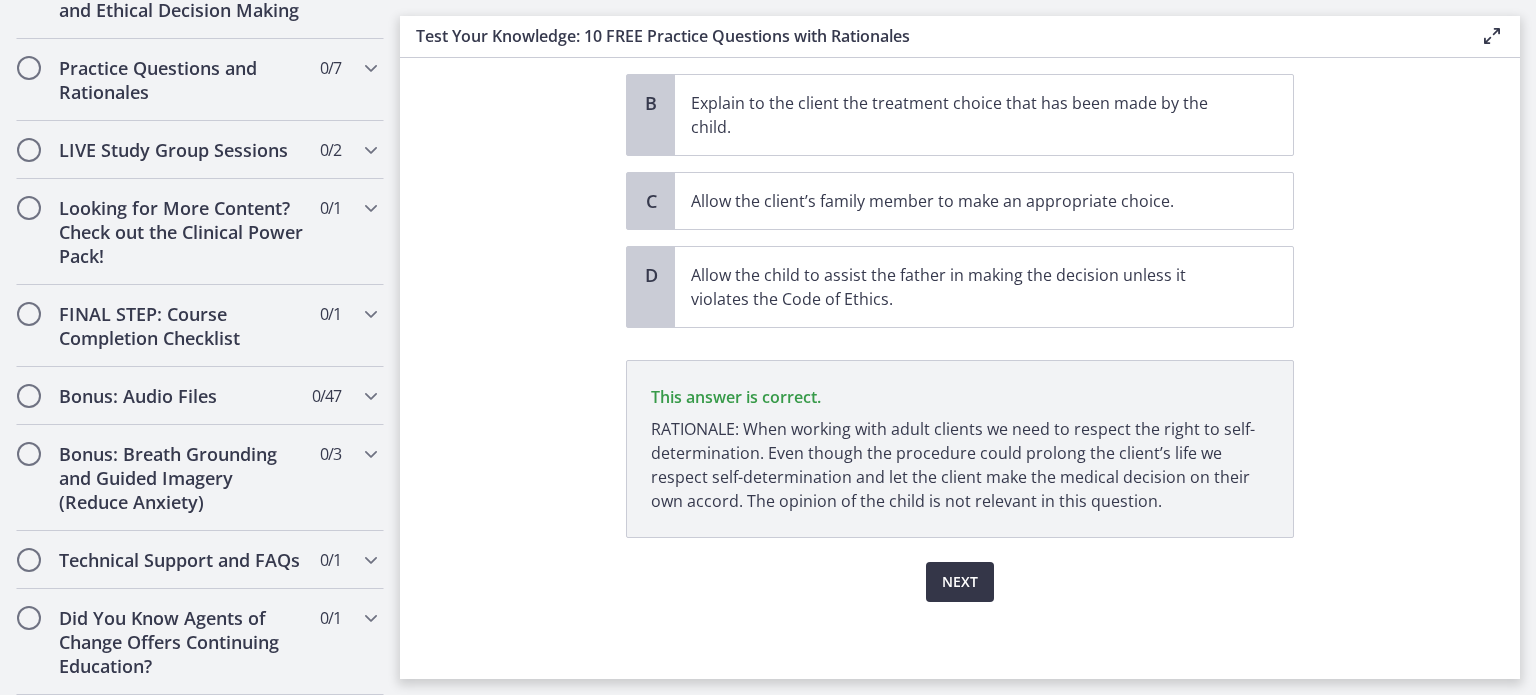 click on "Next" at bounding box center (960, 582) 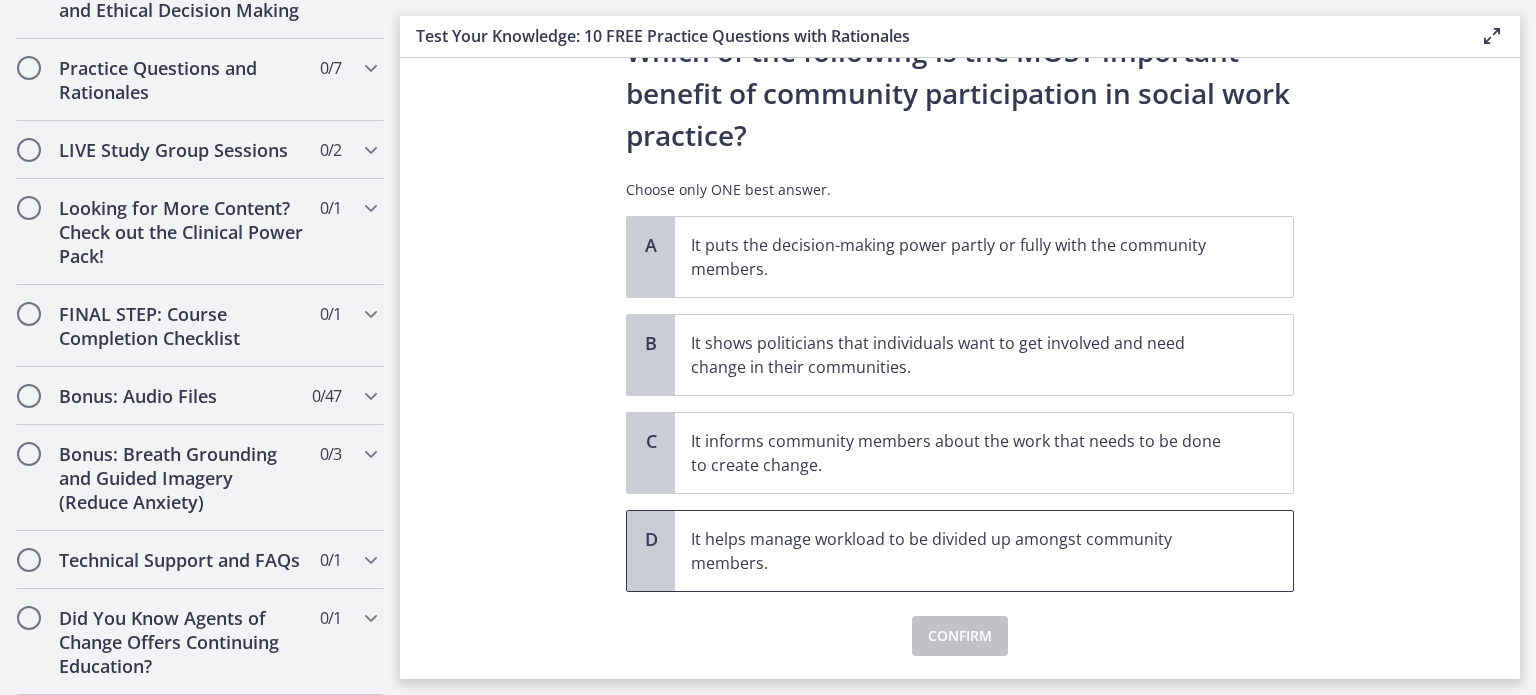 scroll, scrollTop: 39, scrollLeft: 0, axis: vertical 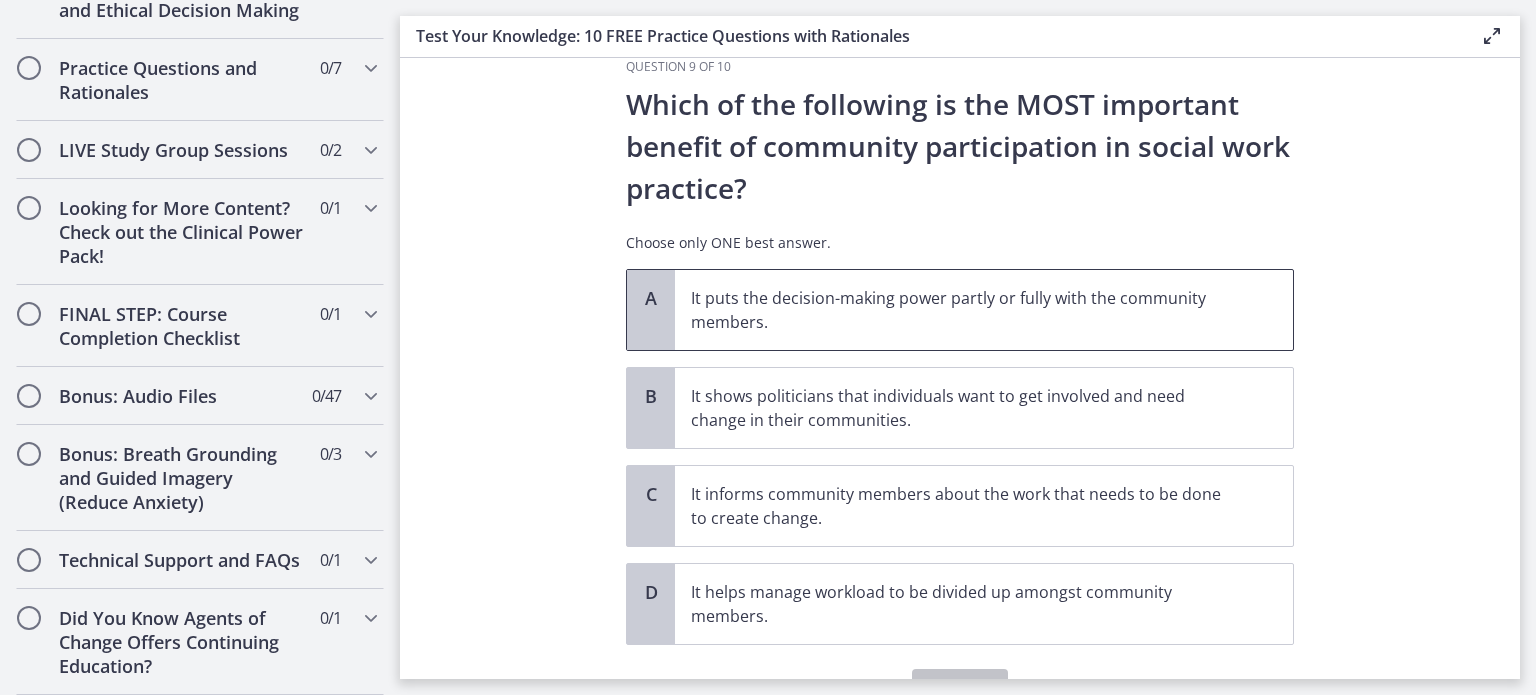 click on "It puts the decision-making power partly or fully with the community members." at bounding box center [964, 310] 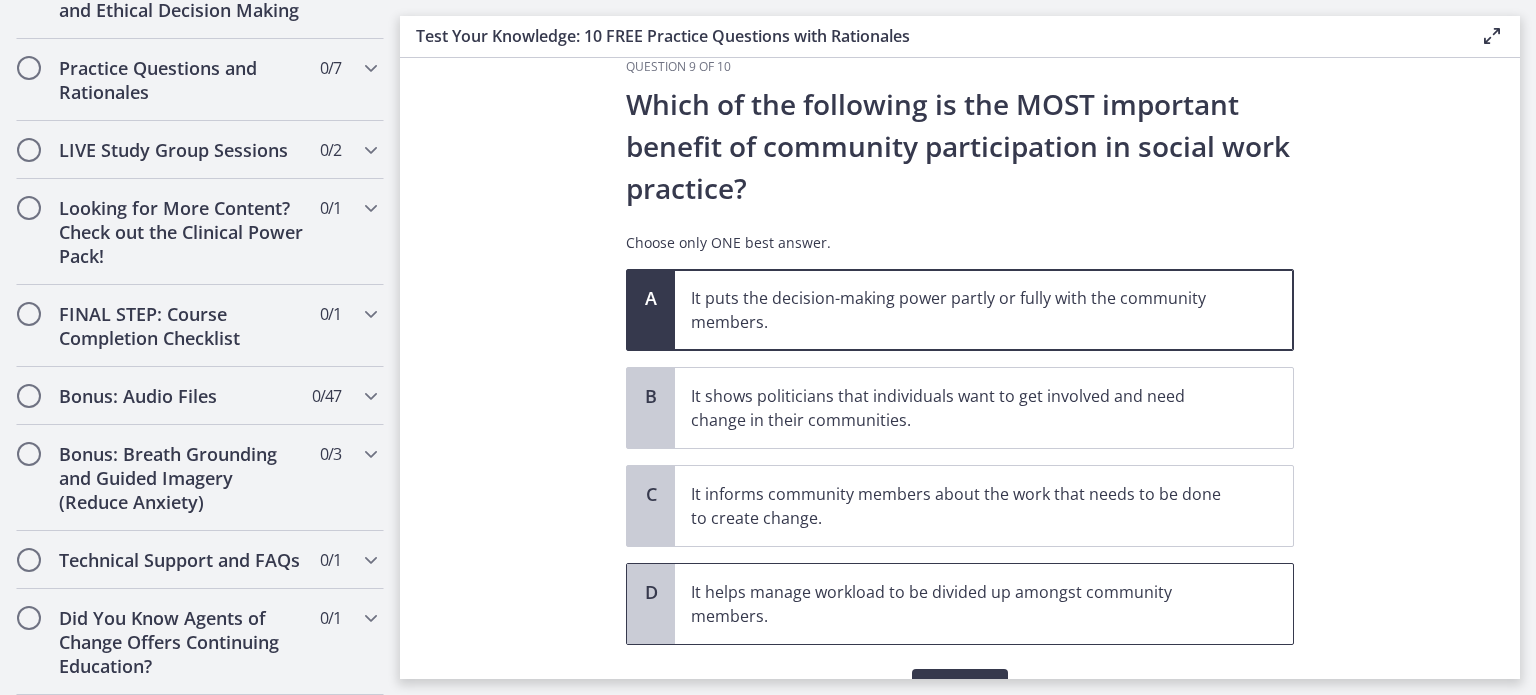 scroll, scrollTop: 147, scrollLeft: 0, axis: vertical 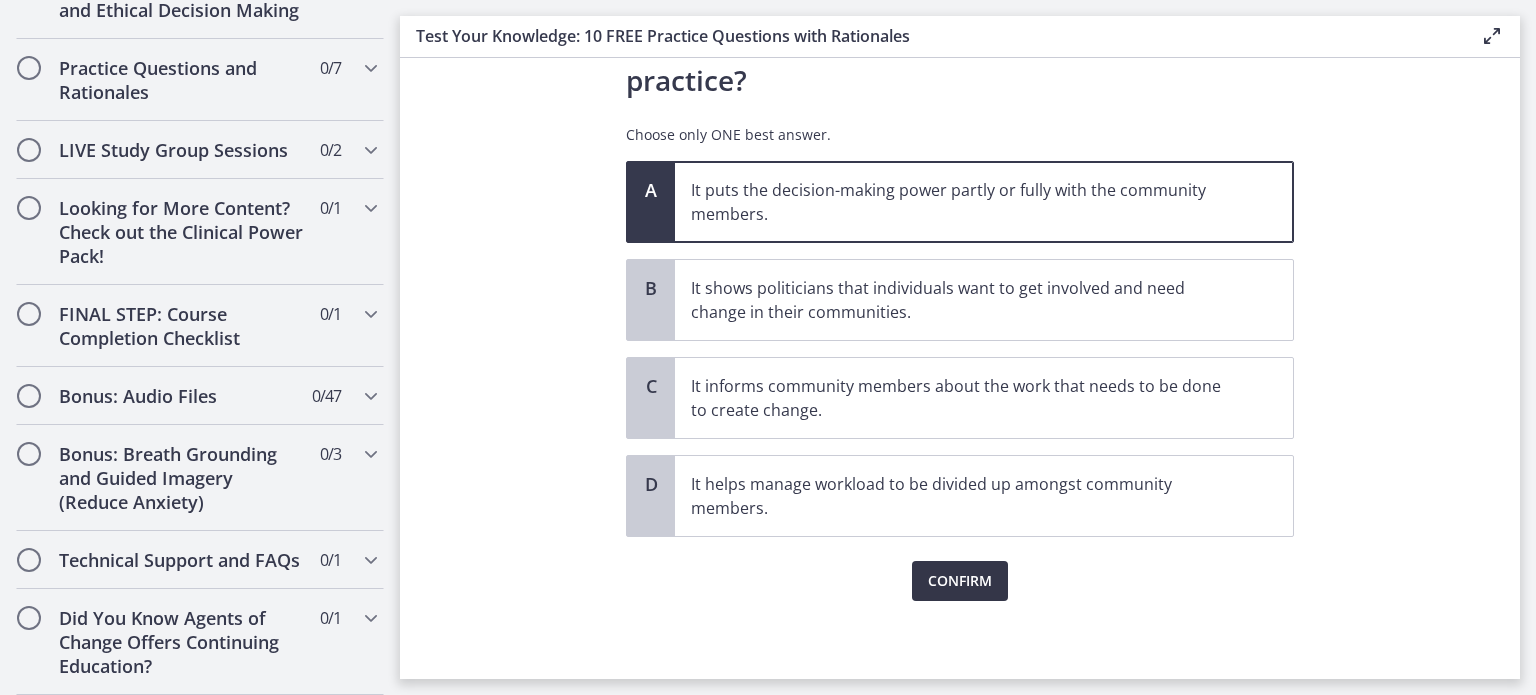 click on "Confirm" at bounding box center (960, 581) 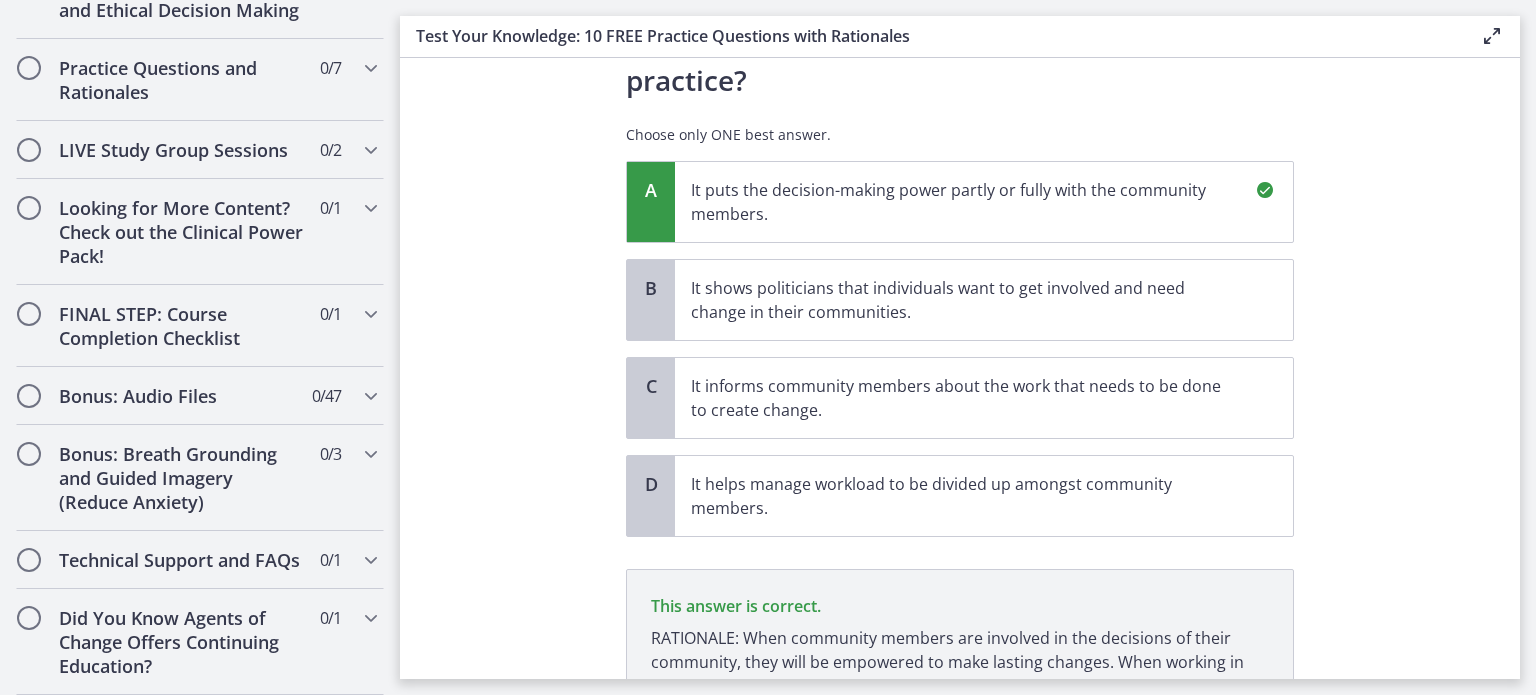 scroll, scrollTop: 356, scrollLeft: 0, axis: vertical 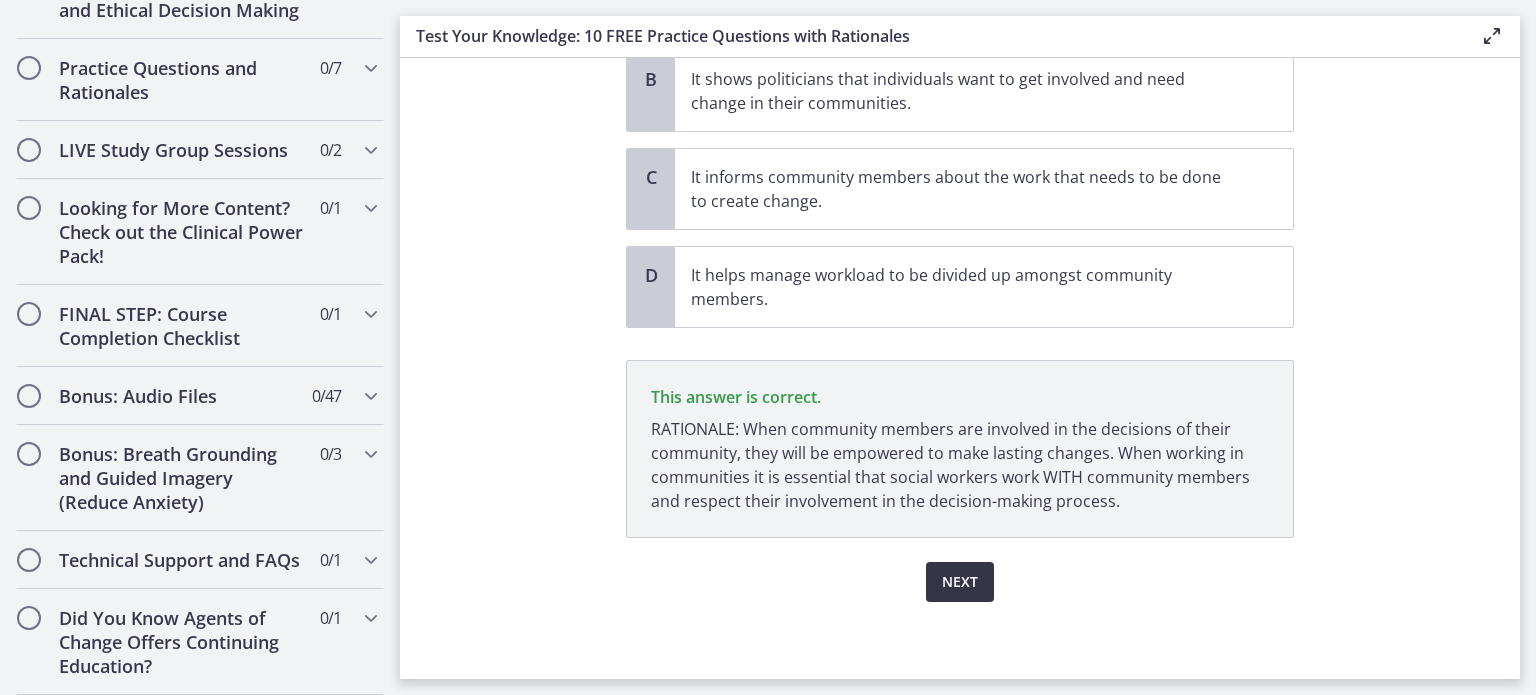 click on "Next" at bounding box center (960, 582) 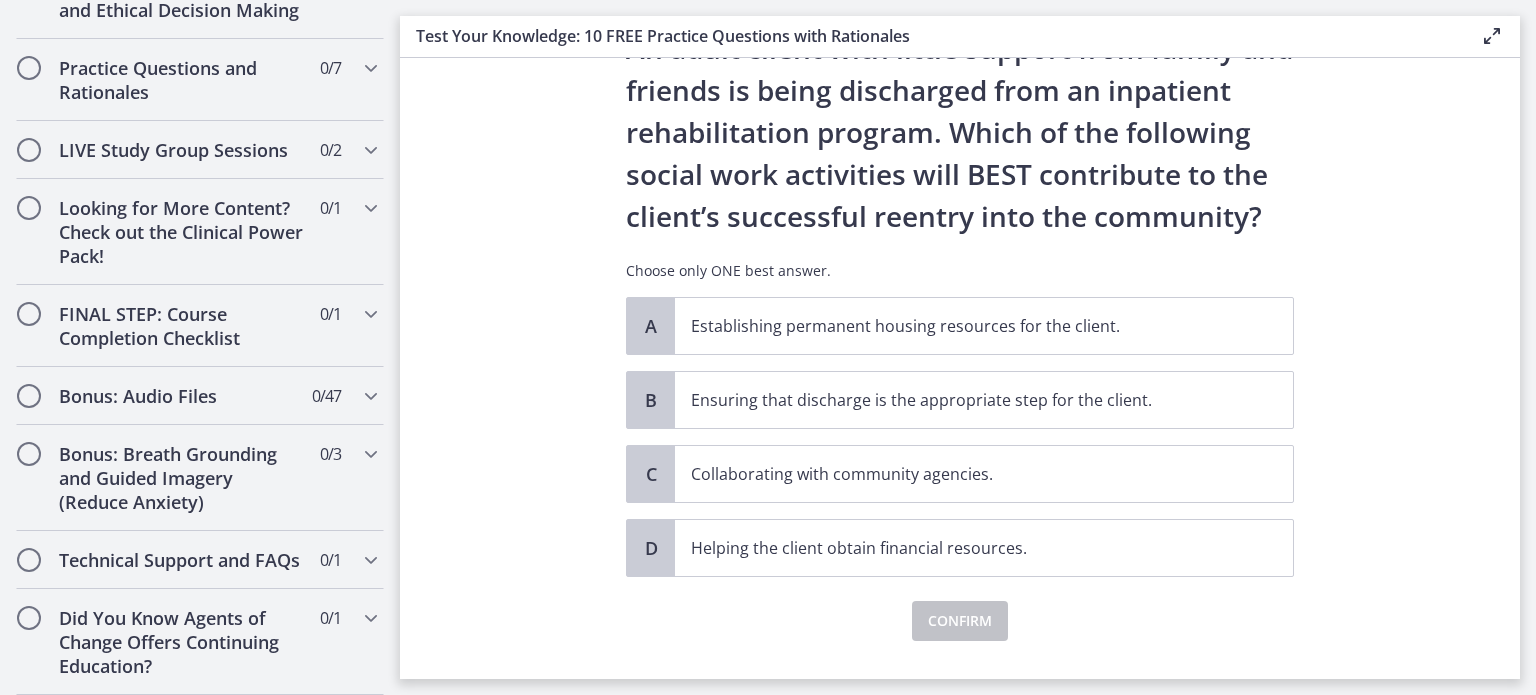 scroll, scrollTop: 98, scrollLeft: 0, axis: vertical 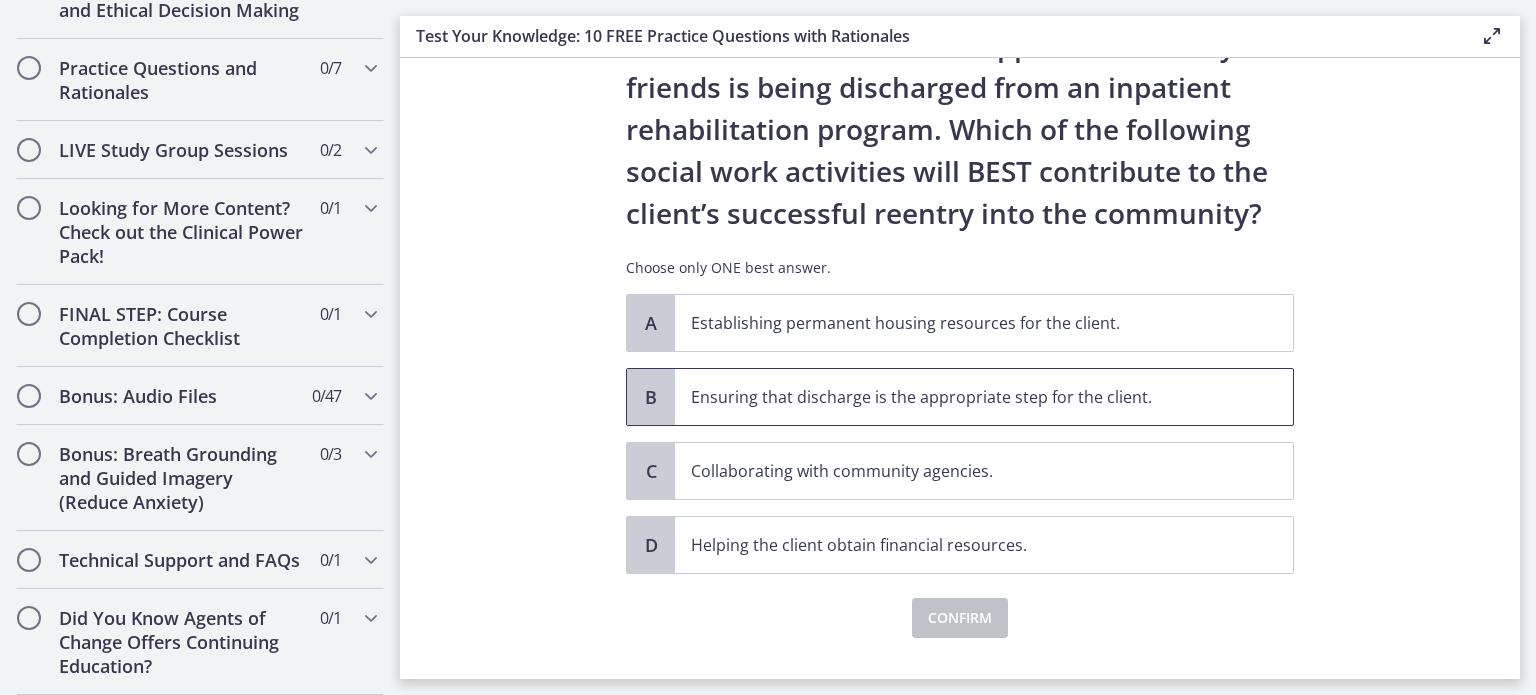 click on "Ensuring that discharge is the appropriate step for the client." at bounding box center [964, 397] 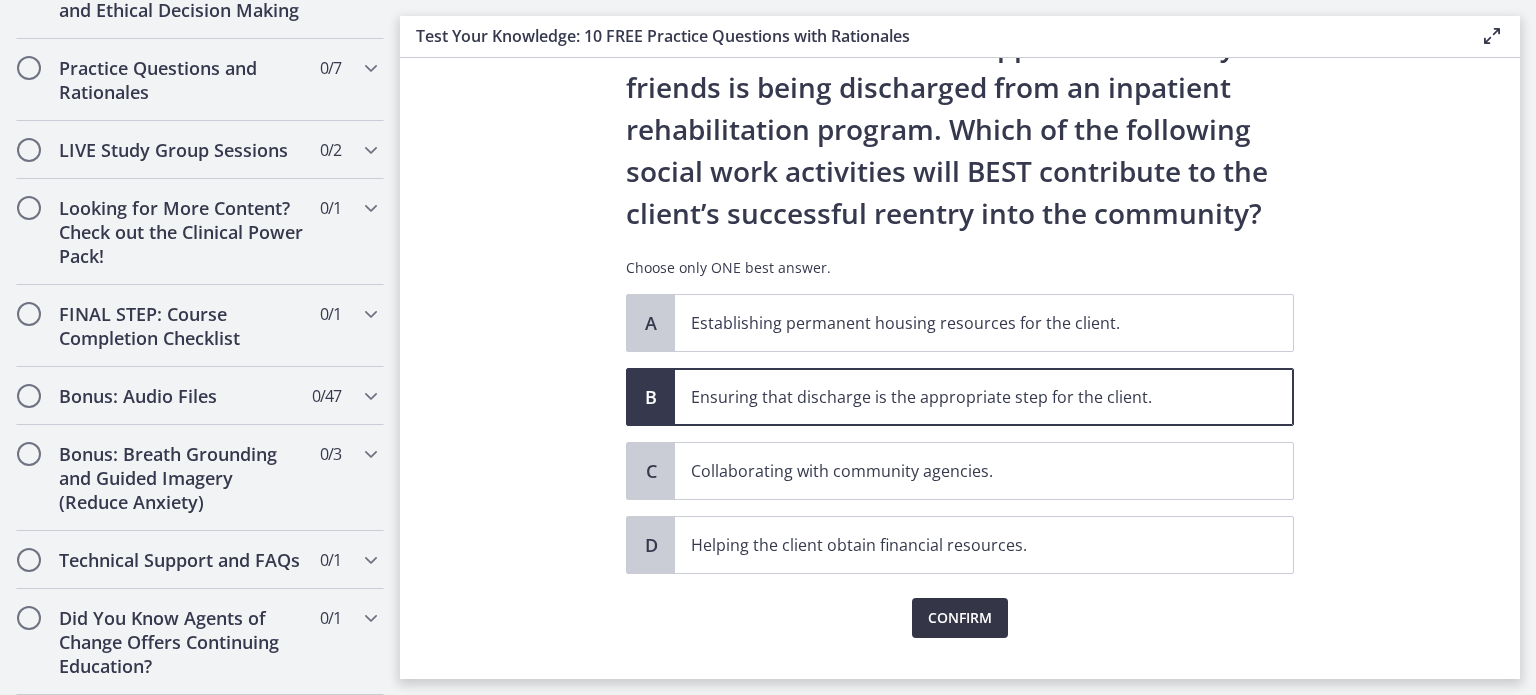 click on "Confirm" at bounding box center [960, 618] 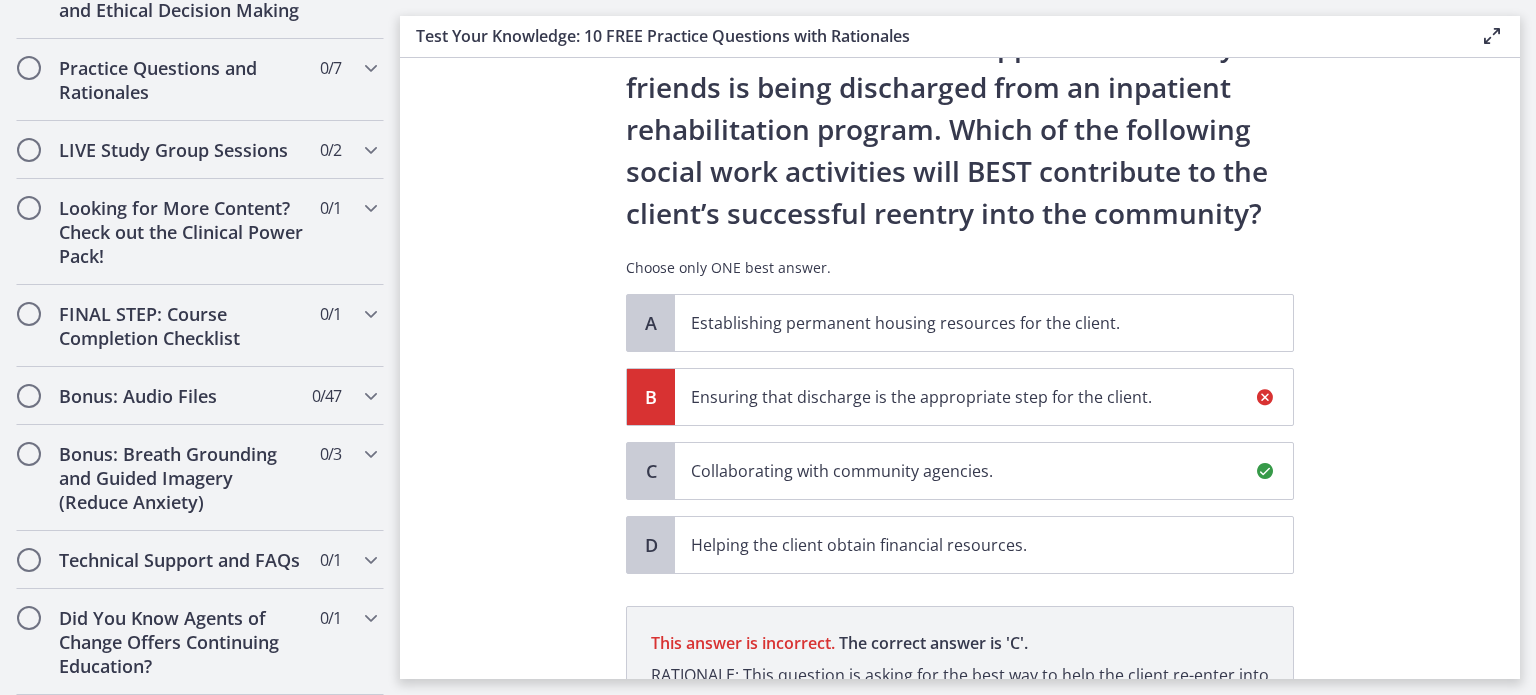 scroll, scrollTop: 368, scrollLeft: 0, axis: vertical 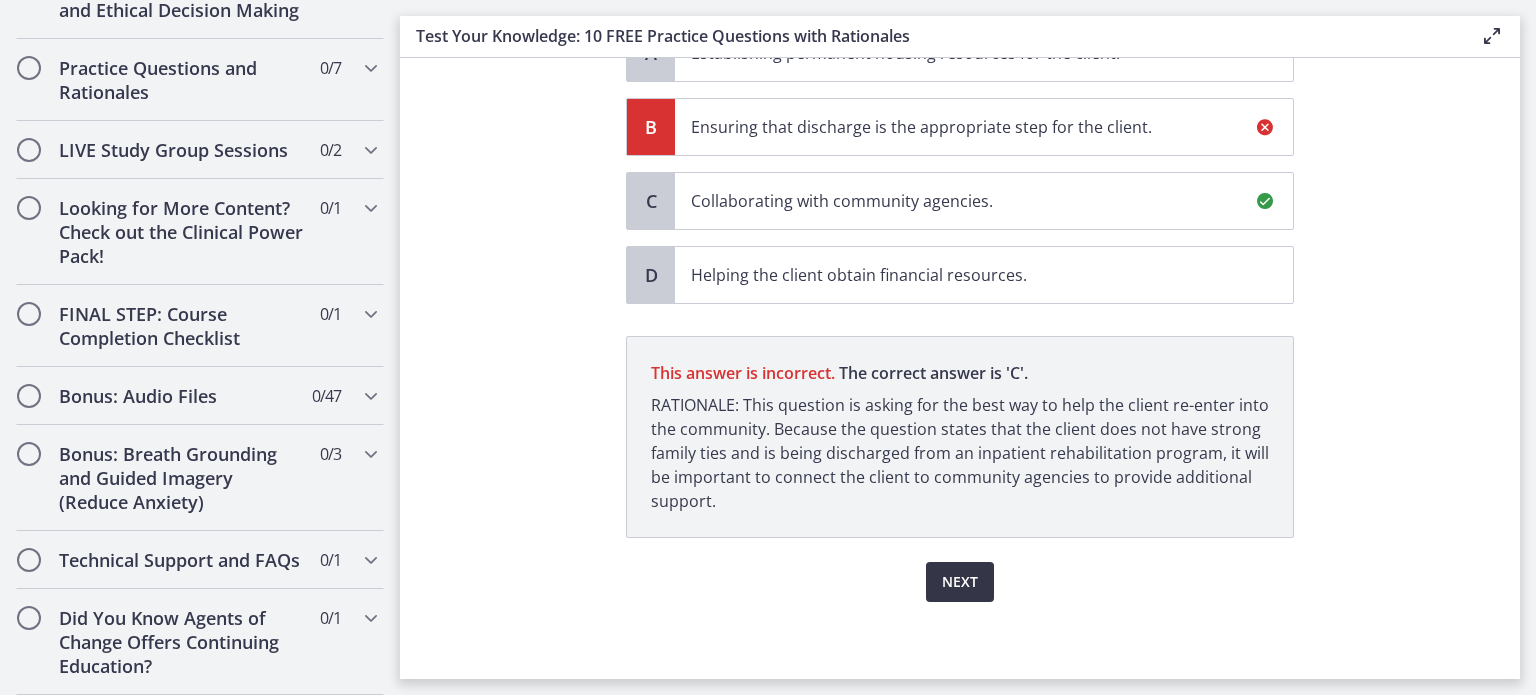 click on "Next" at bounding box center [960, 582] 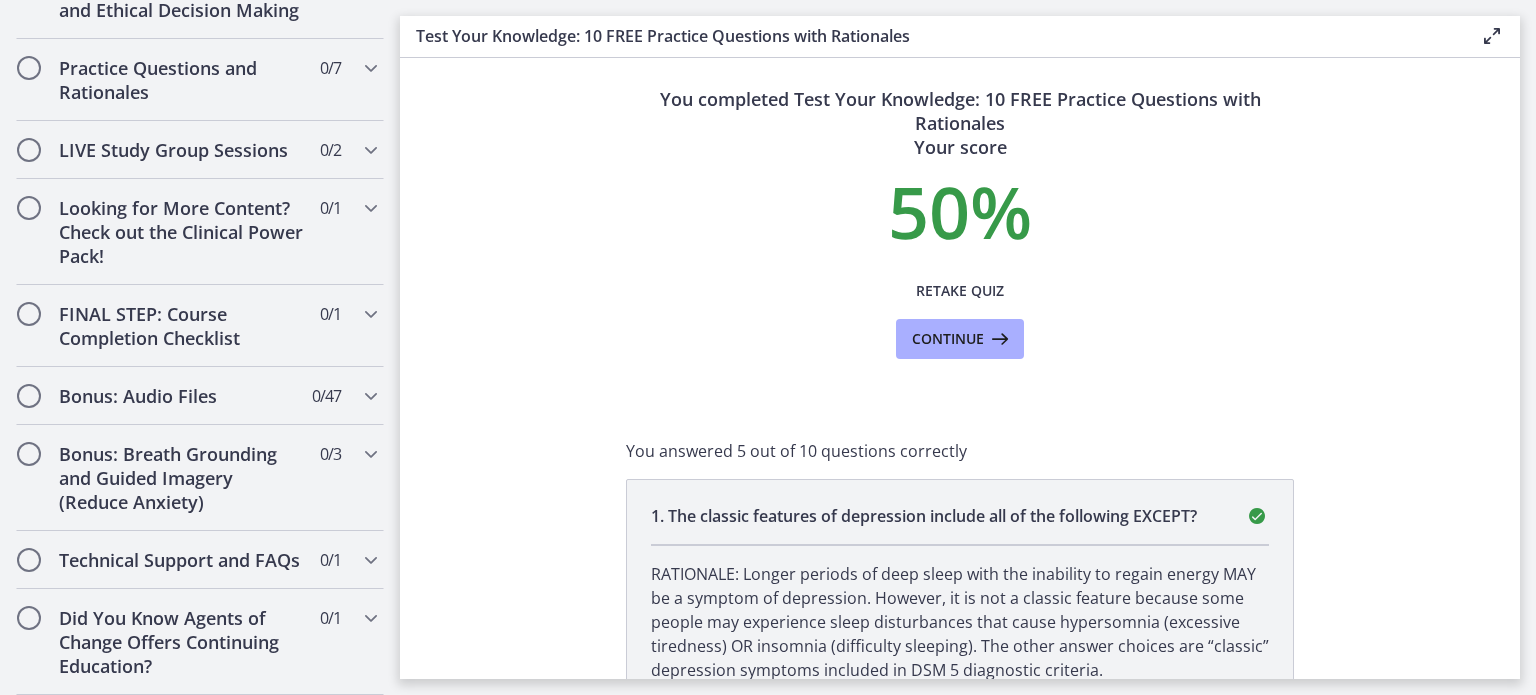 scroll, scrollTop: 0, scrollLeft: 0, axis: both 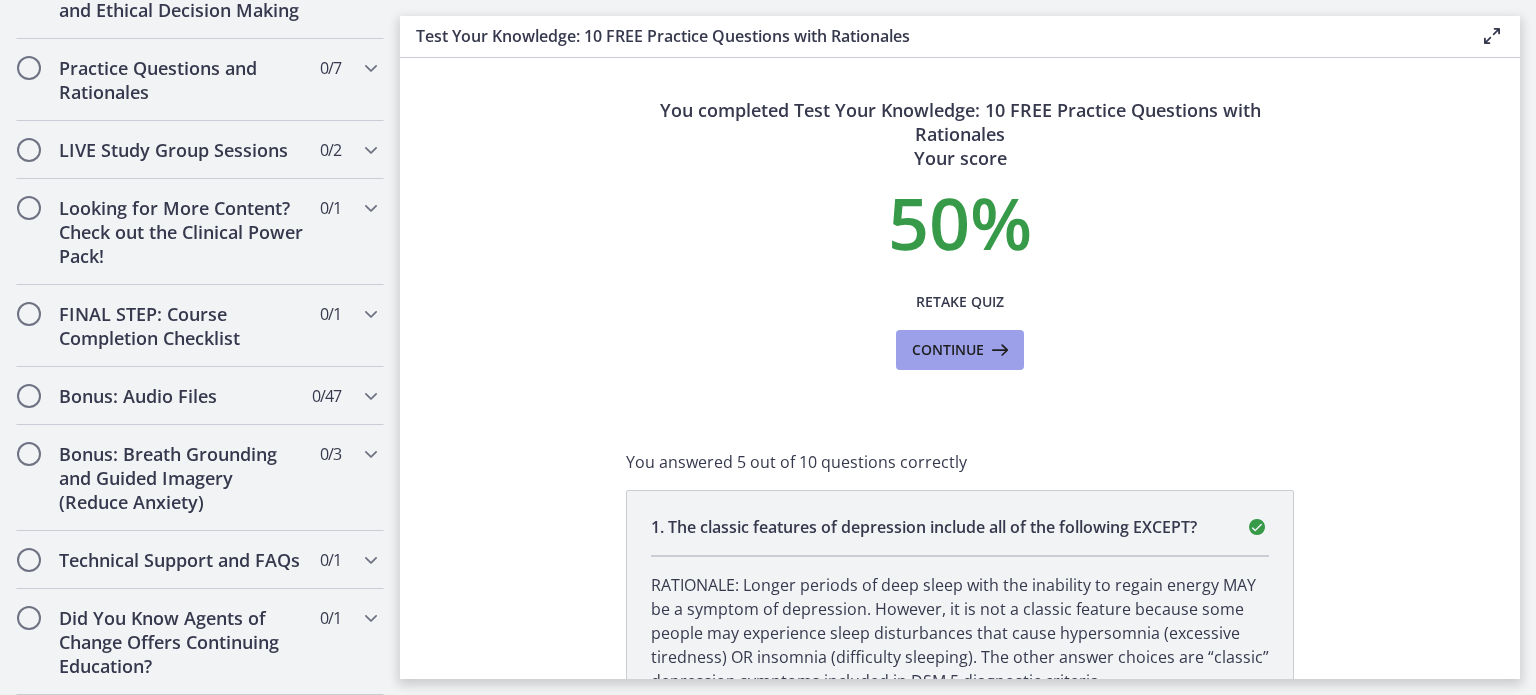 click on "Continue" at bounding box center (948, 350) 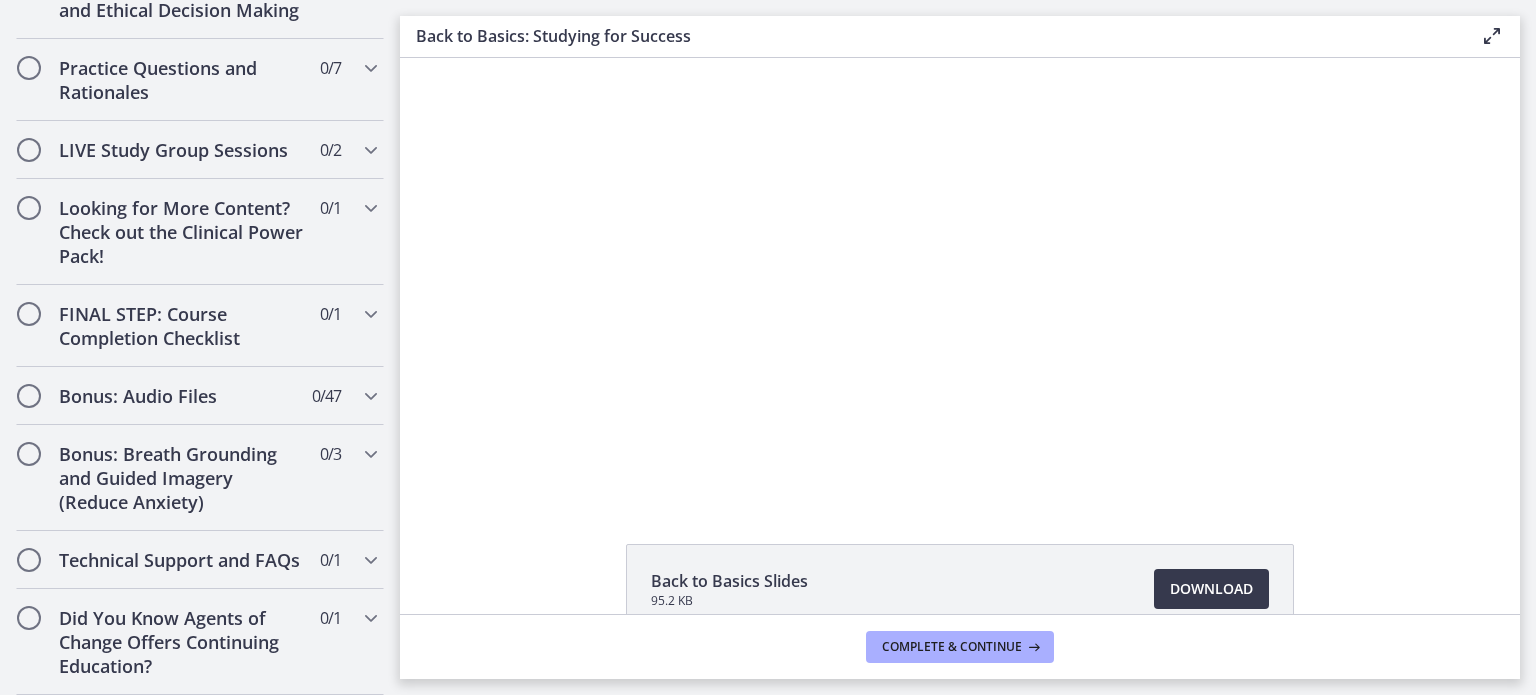 scroll, scrollTop: 0, scrollLeft: 0, axis: both 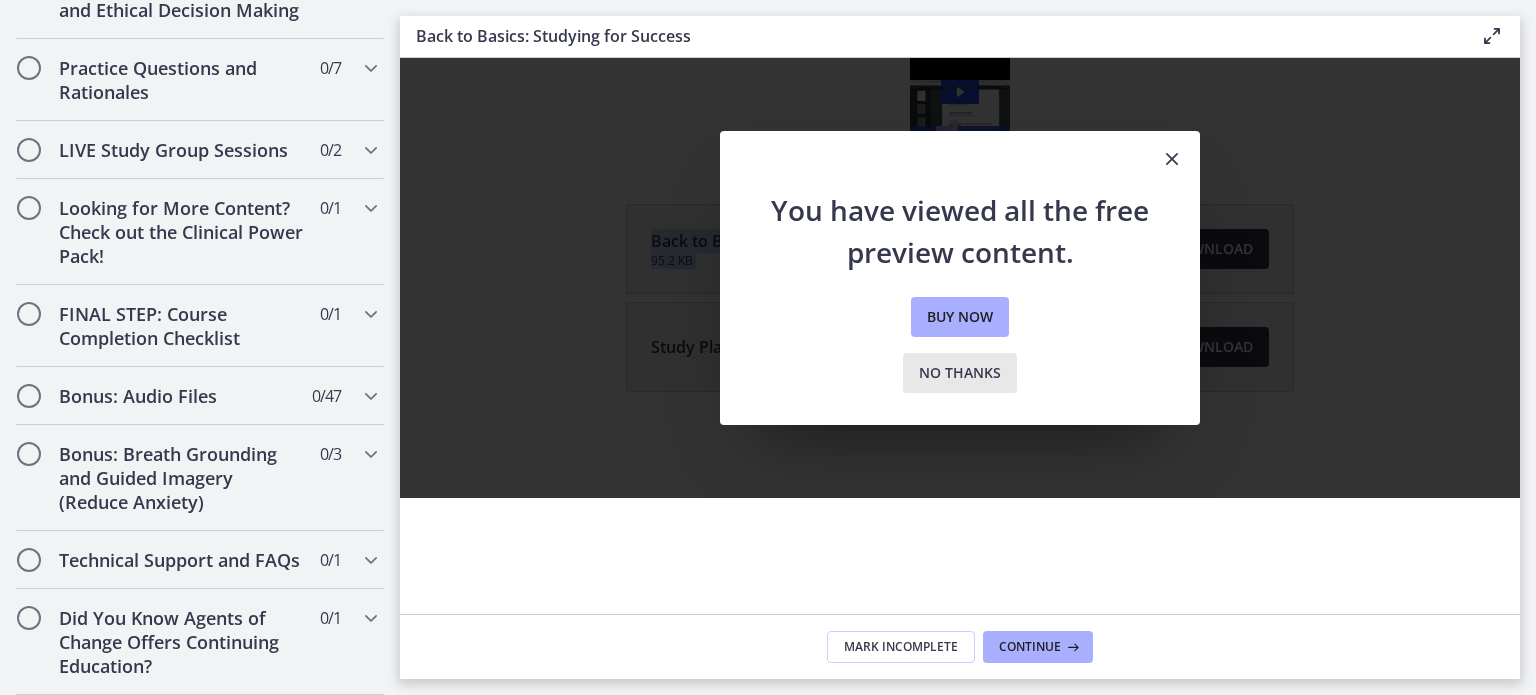 click on "No thanks" at bounding box center (960, 373) 